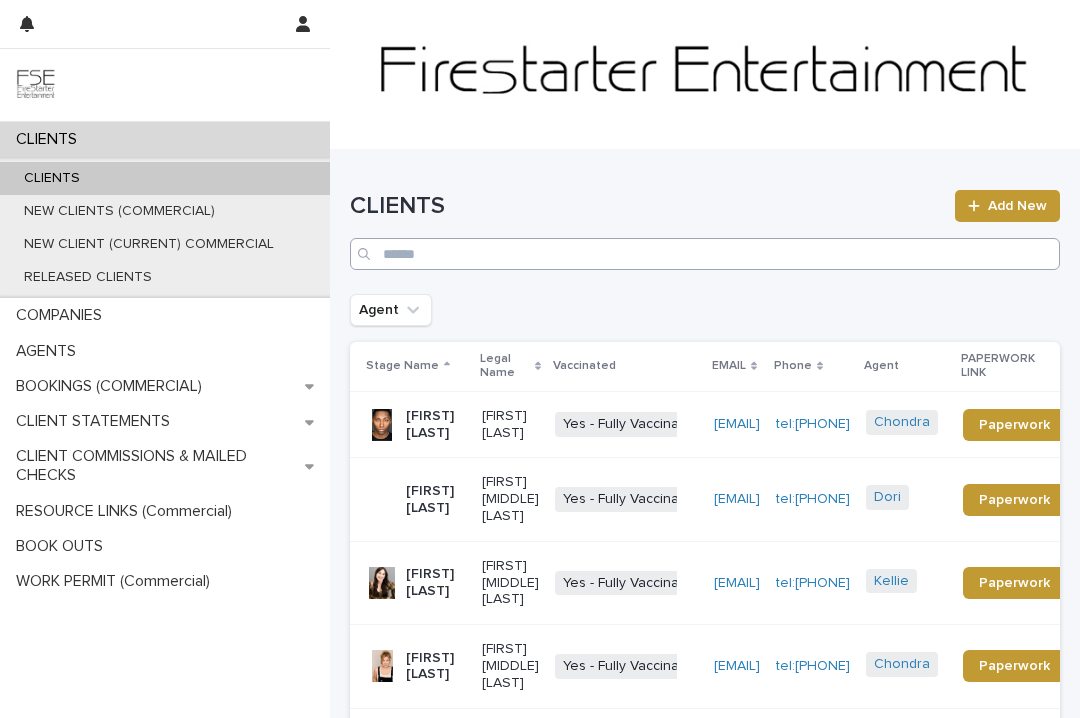 scroll, scrollTop: 0, scrollLeft: 0, axis: both 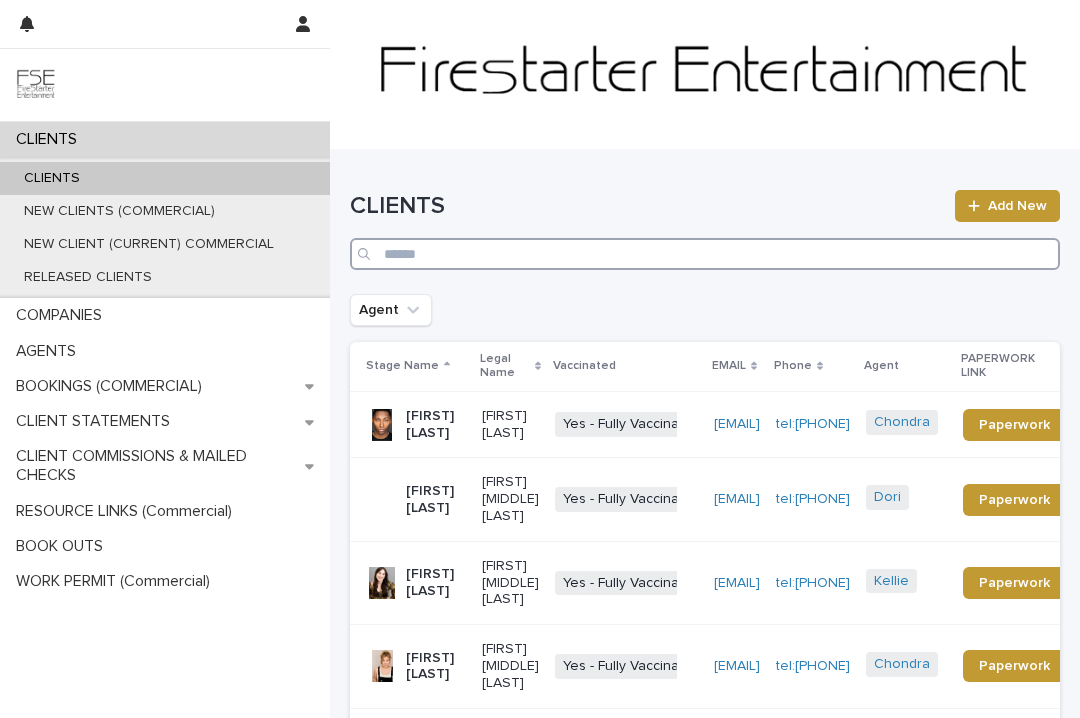 click at bounding box center (705, 254) 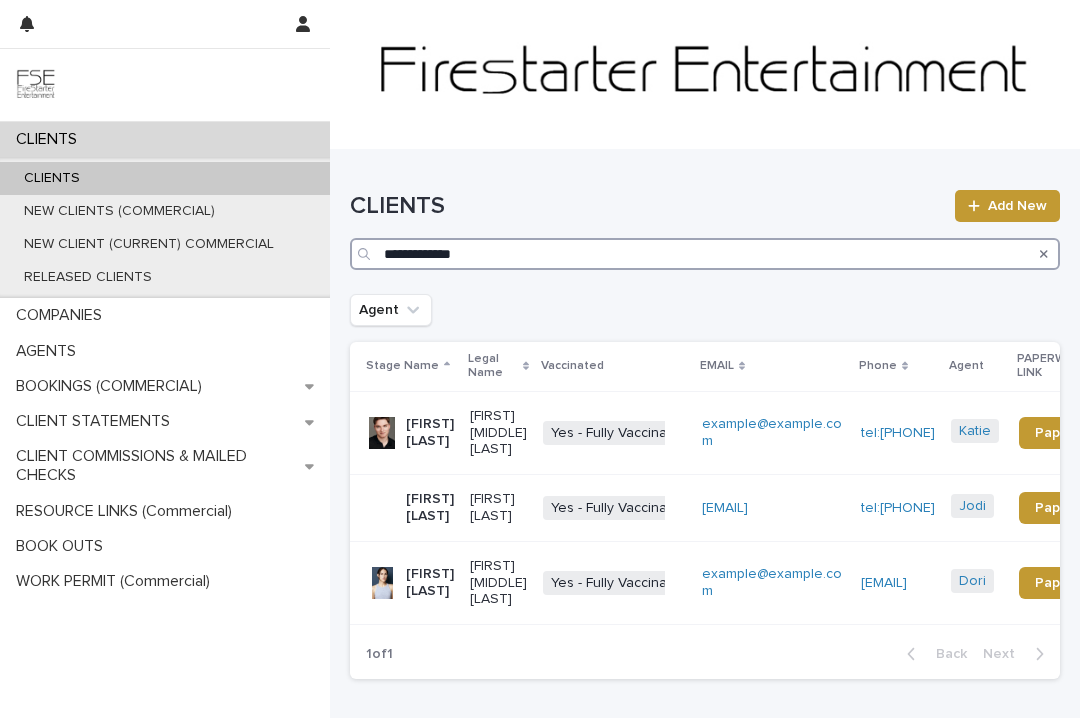 click on "**********" at bounding box center [705, 254] 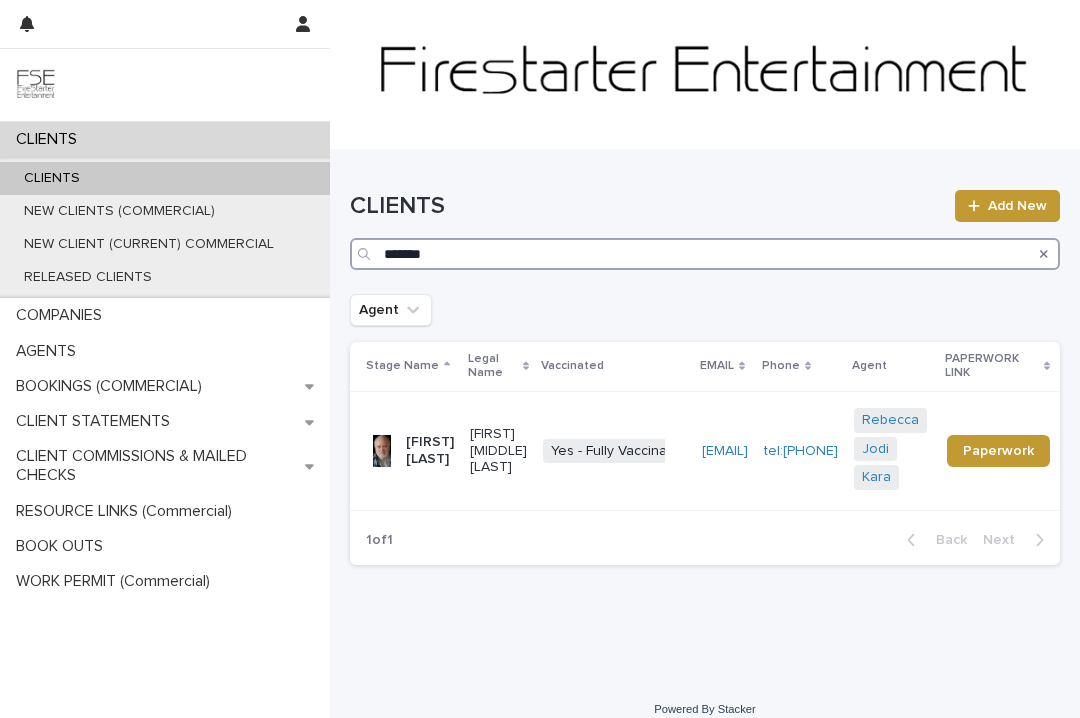 drag, startPoint x: 397, startPoint y: 256, endPoint x: 362, endPoint y: 254, distance: 35.057095 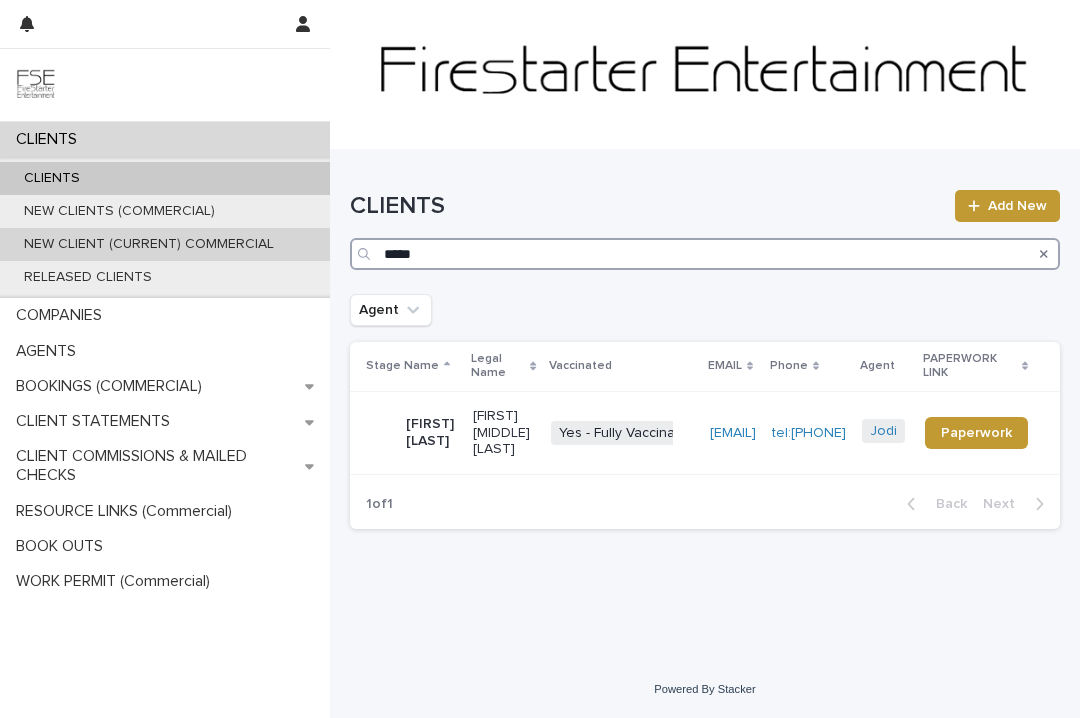 type on "****" 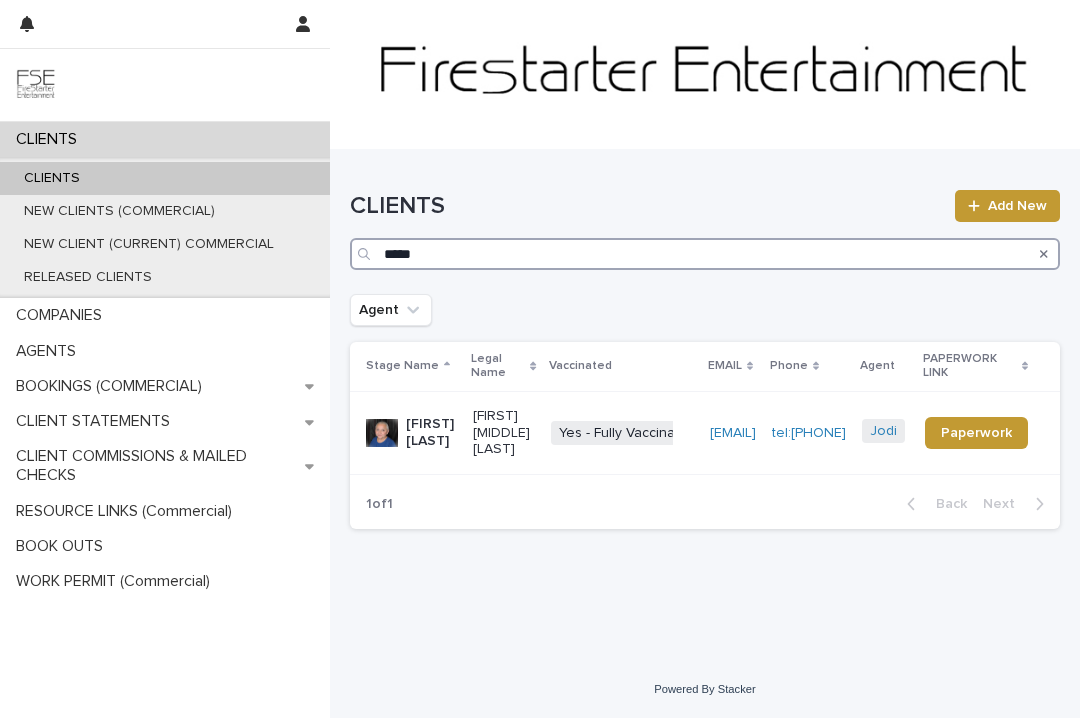 click on "****" at bounding box center (705, 254) 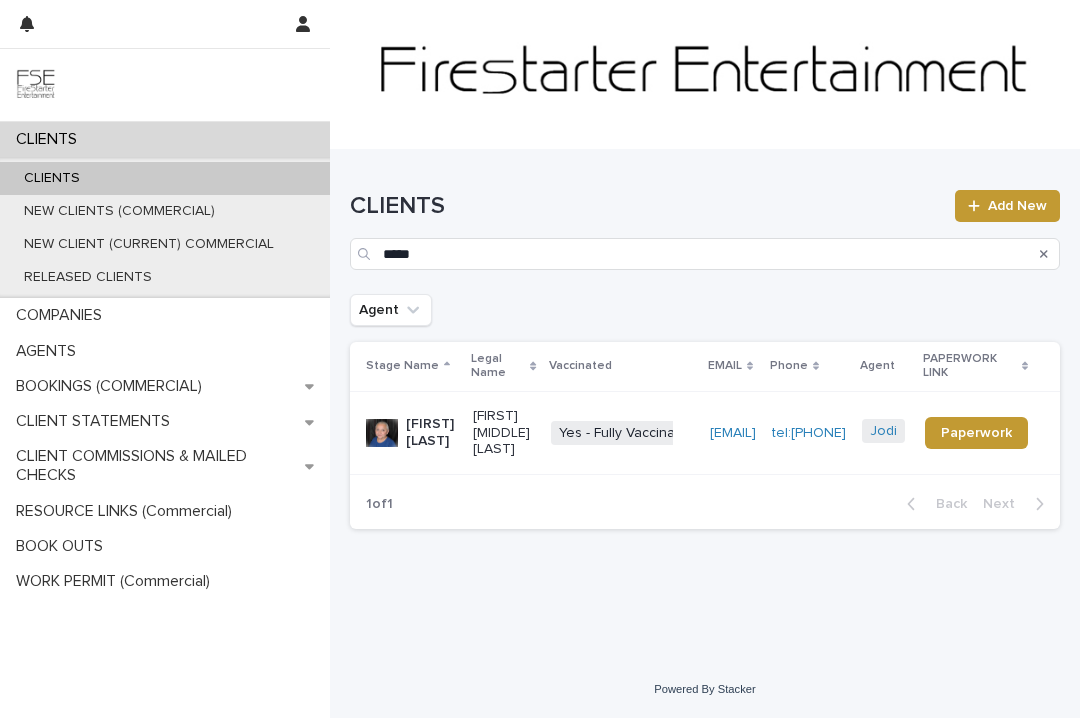 click on "[FIRST] [LAST]" at bounding box center (431, 433) 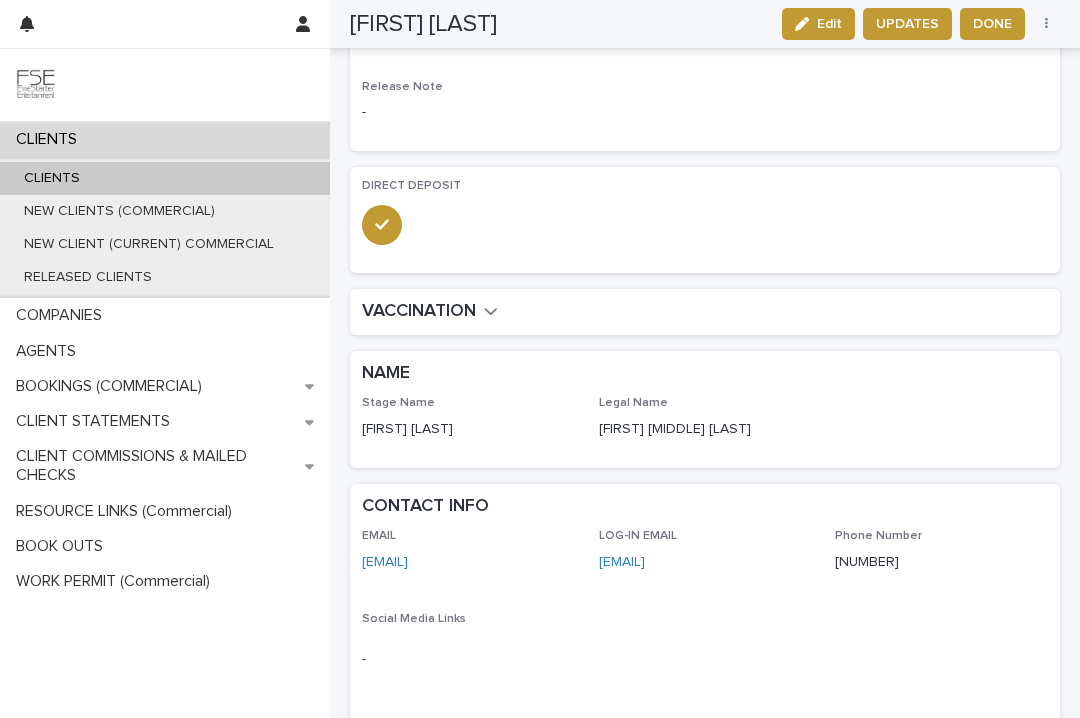 scroll, scrollTop: 488, scrollLeft: 0, axis: vertical 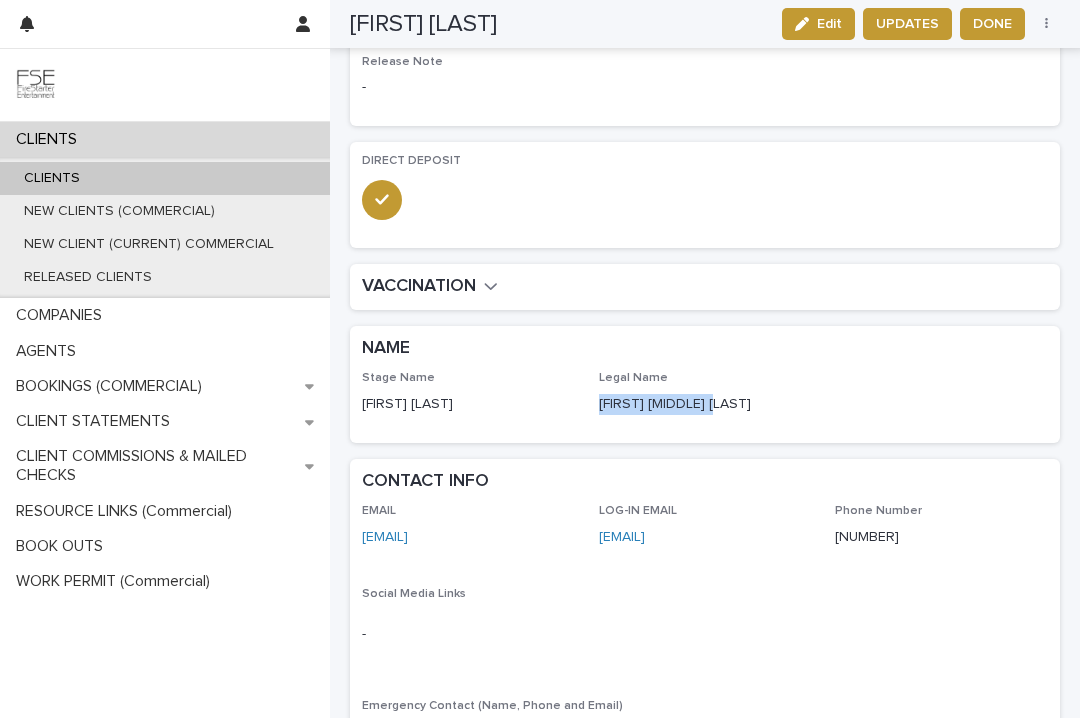 drag, startPoint x: 729, startPoint y: 379, endPoint x: 606, endPoint y: 386, distance: 123.19903 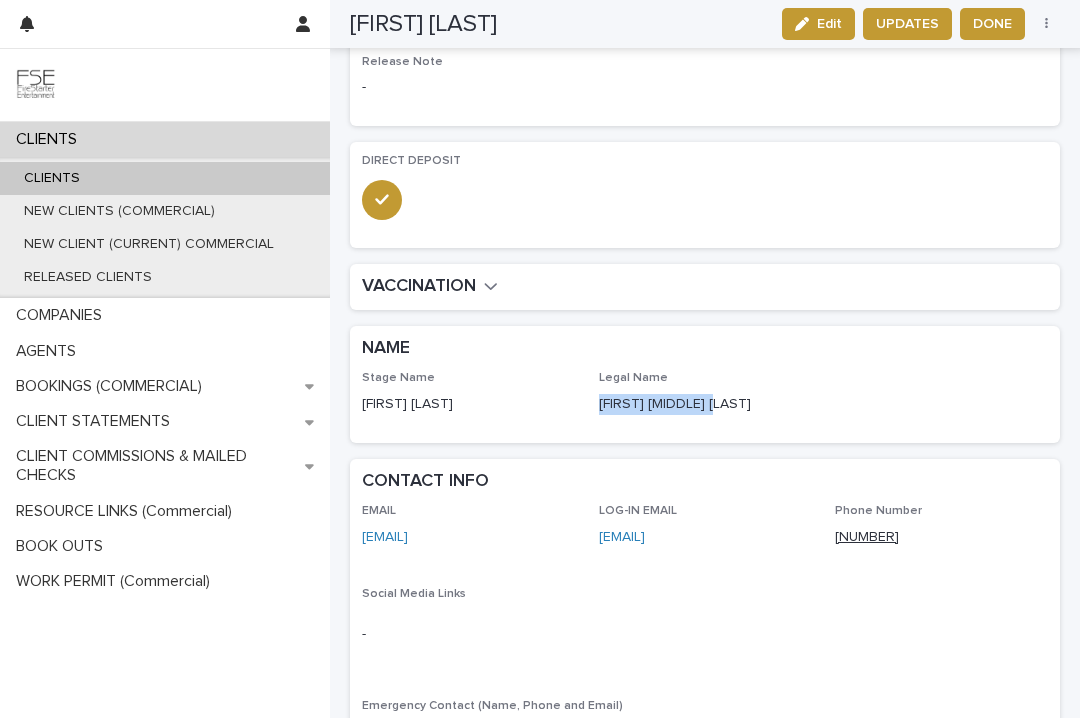 drag, startPoint x: 917, startPoint y: 514, endPoint x: 876, endPoint y: 520, distance: 41.4367 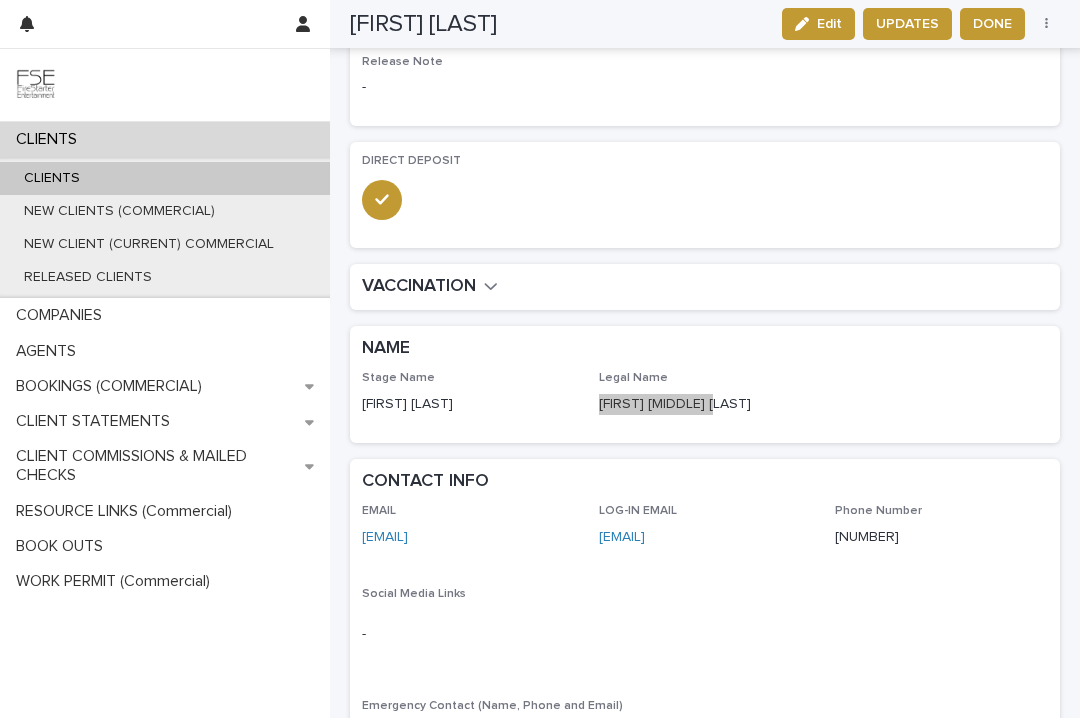 copy on "[EMAIL]" 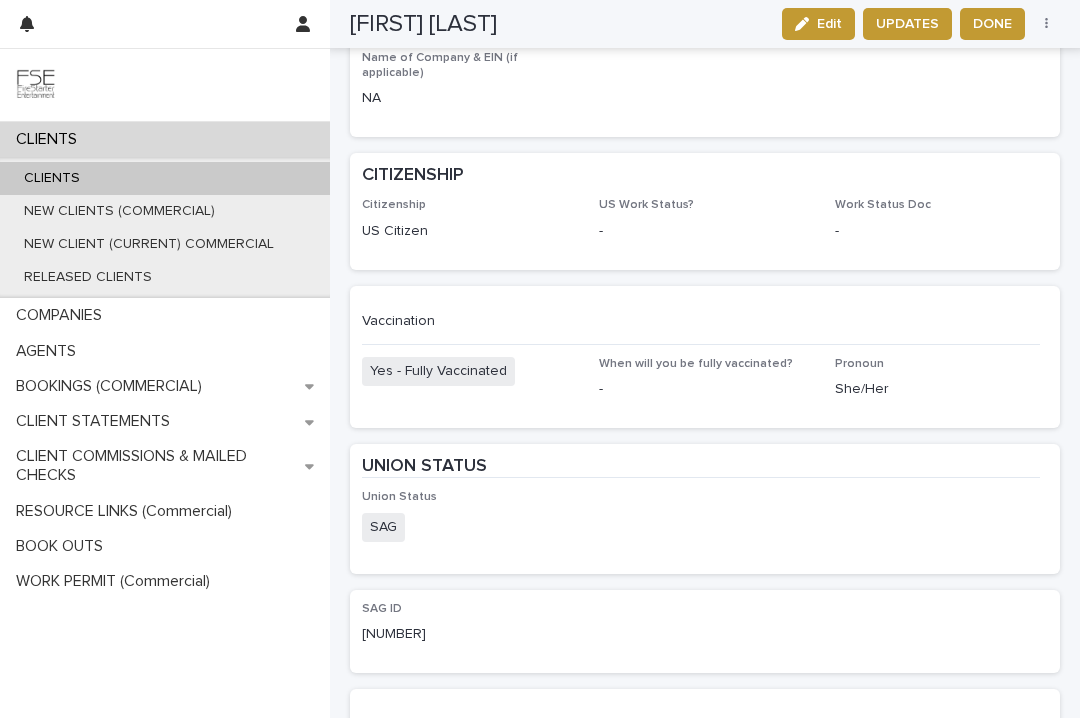 scroll, scrollTop: 2859, scrollLeft: 0, axis: vertical 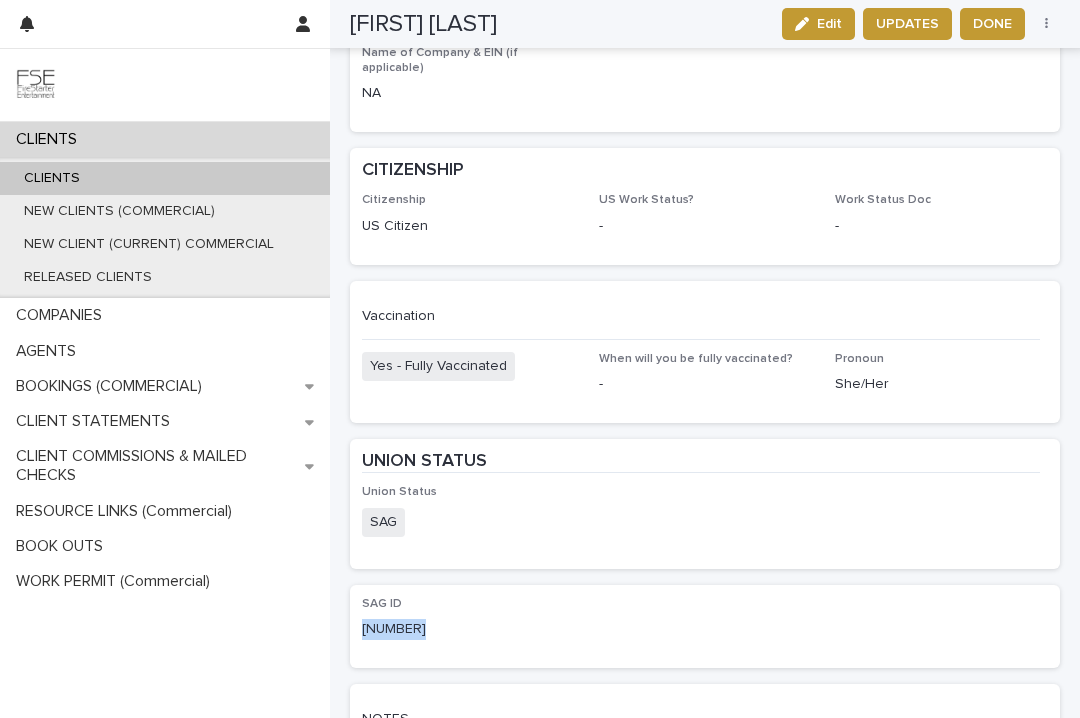 drag, startPoint x: 419, startPoint y: 589, endPoint x: 355, endPoint y: 591, distance: 64.03124 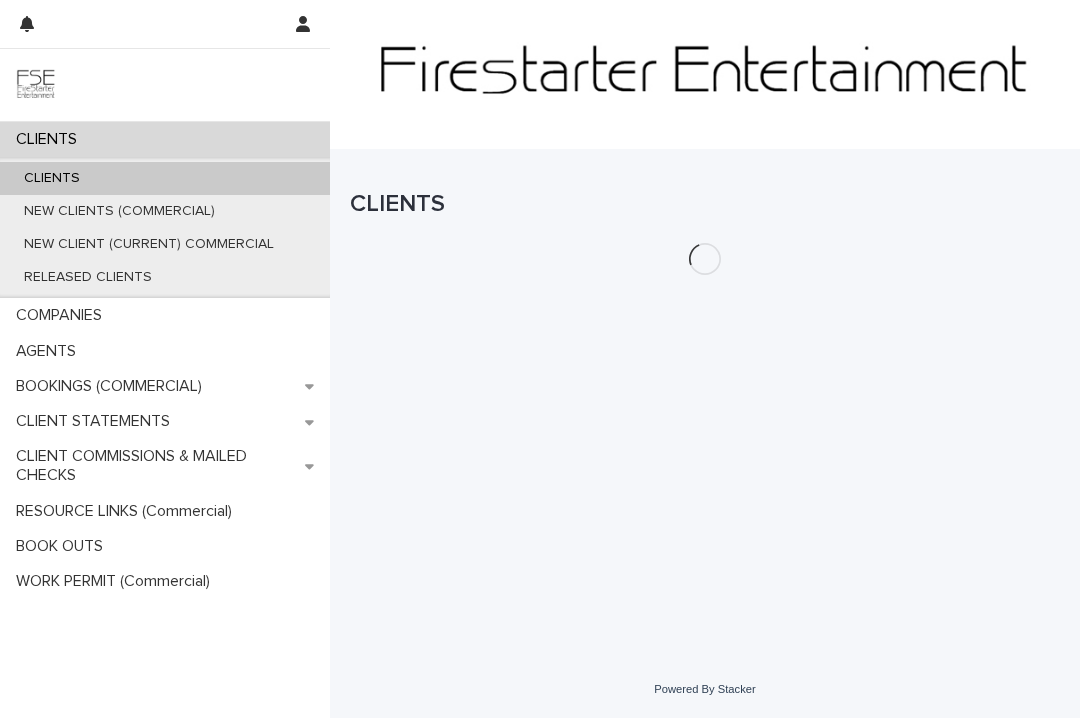 scroll, scrollTop: 0, scrollLeft: 0, axis: both 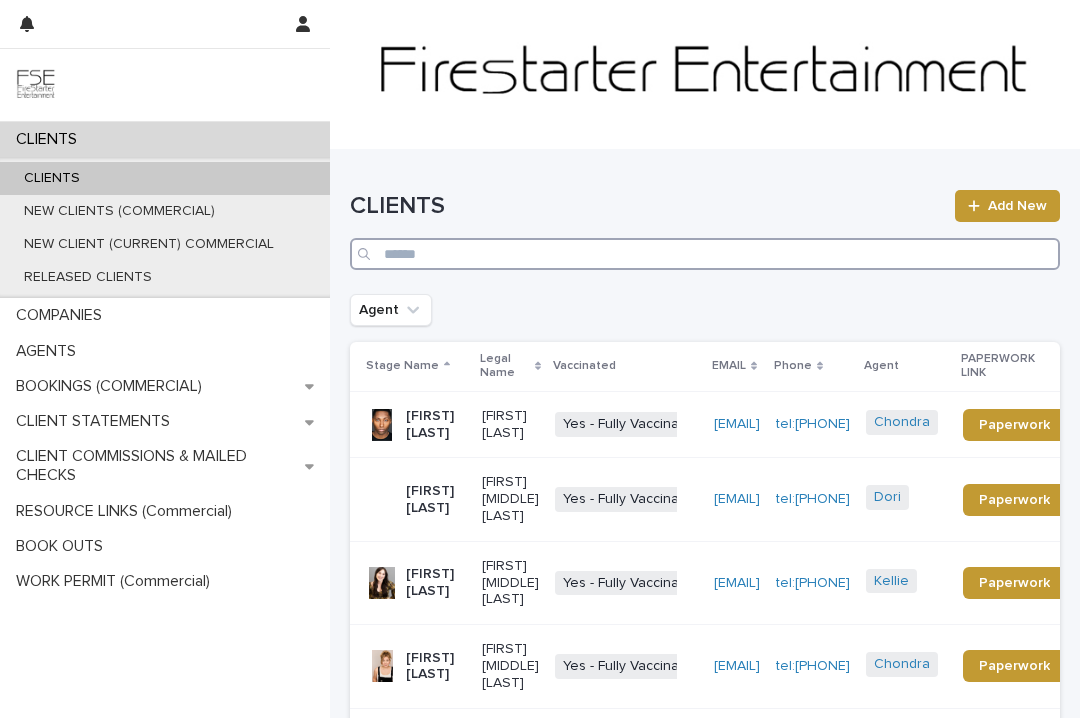 click at bounding box center [705, 254] 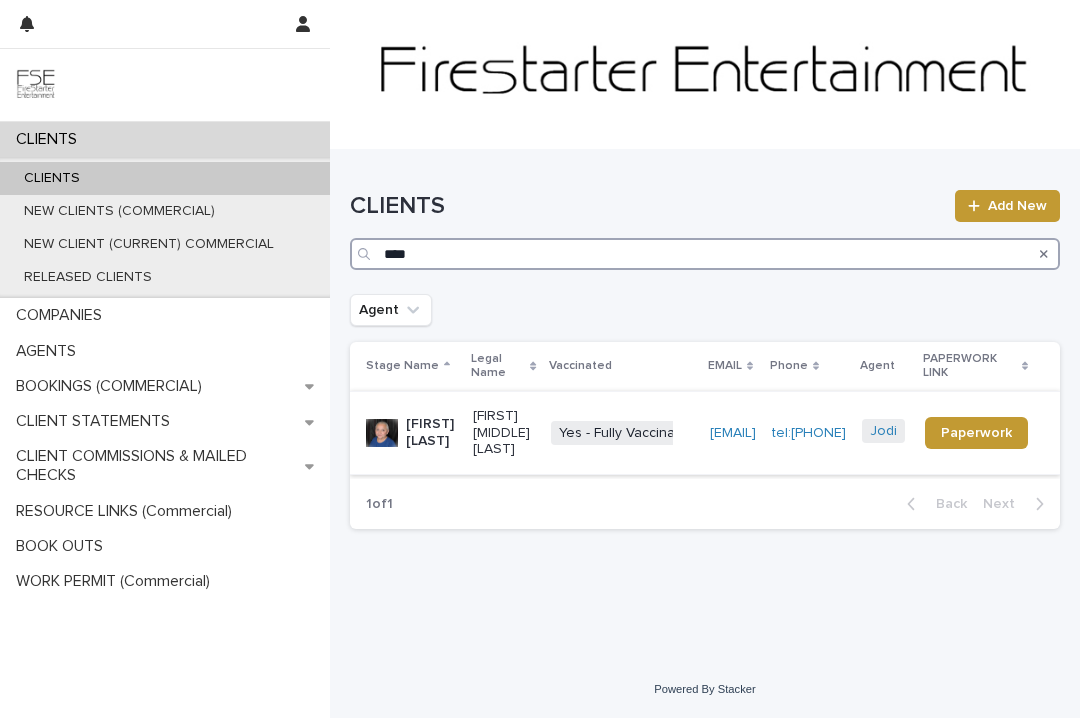 type on "****" 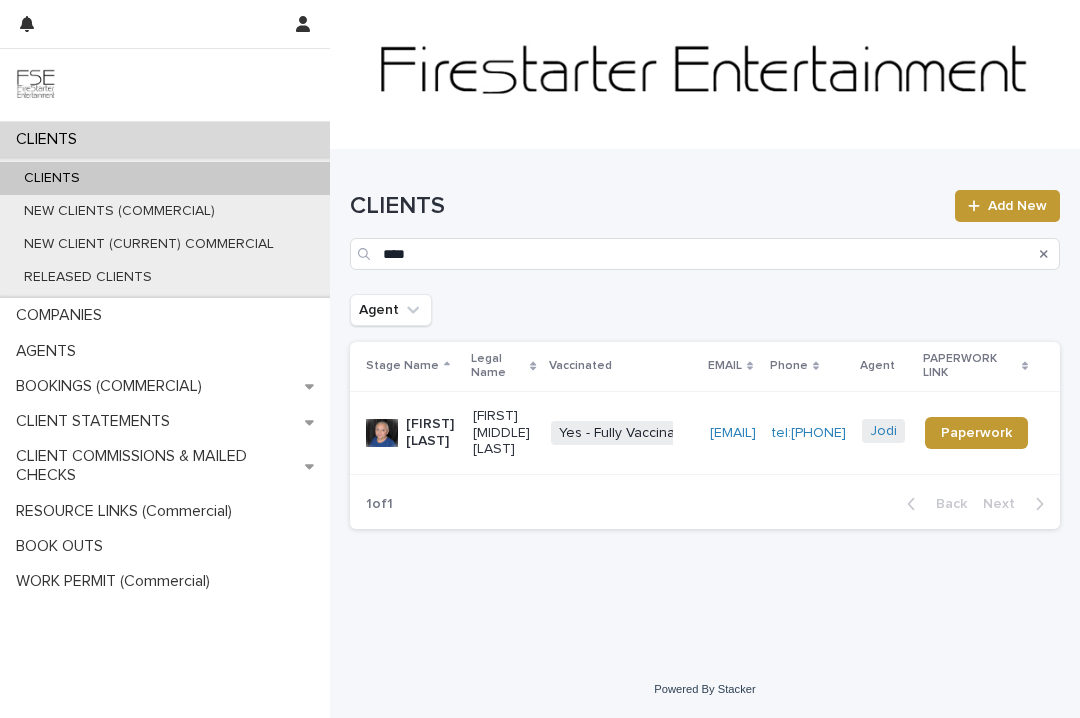 click on "[FIRST] [LAST]" at bounding box center (431, 433) 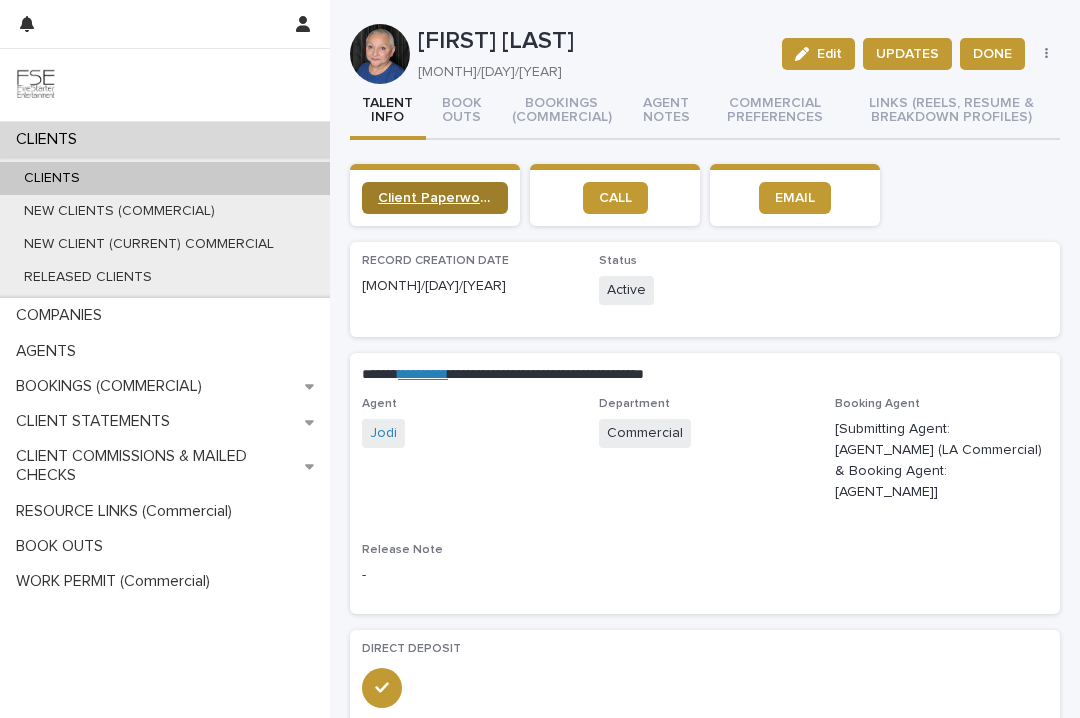 click on "Client Paperwork Link" at bounding box center (435, 198) 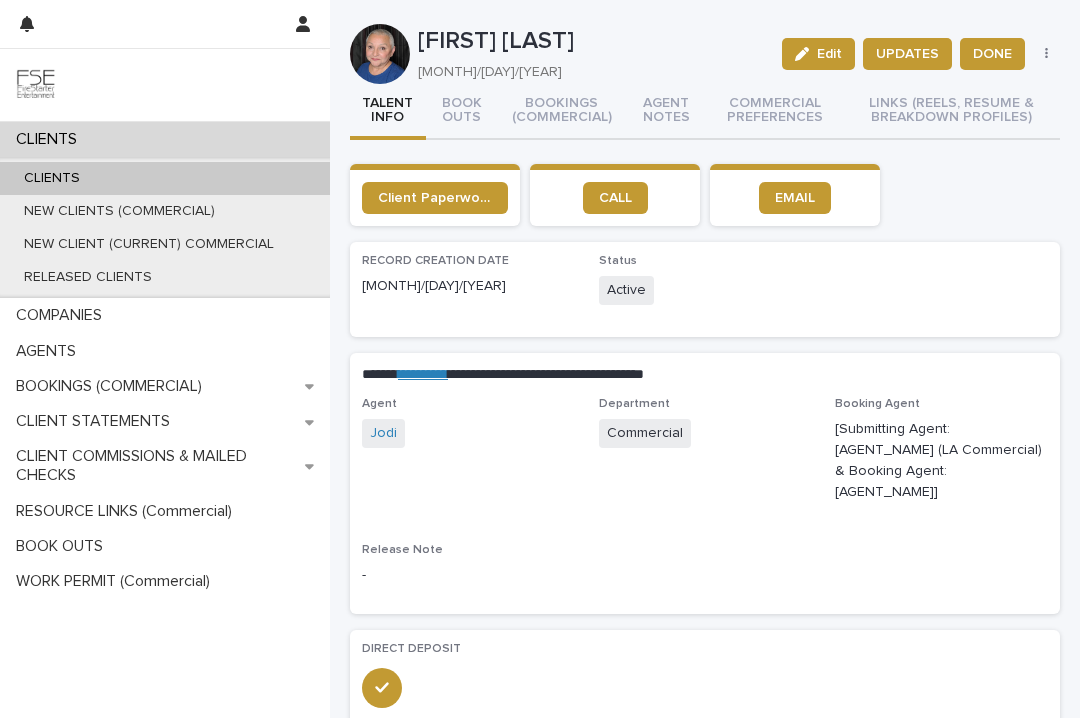 click on "CLIENTS" at bounding box center (165, 178) 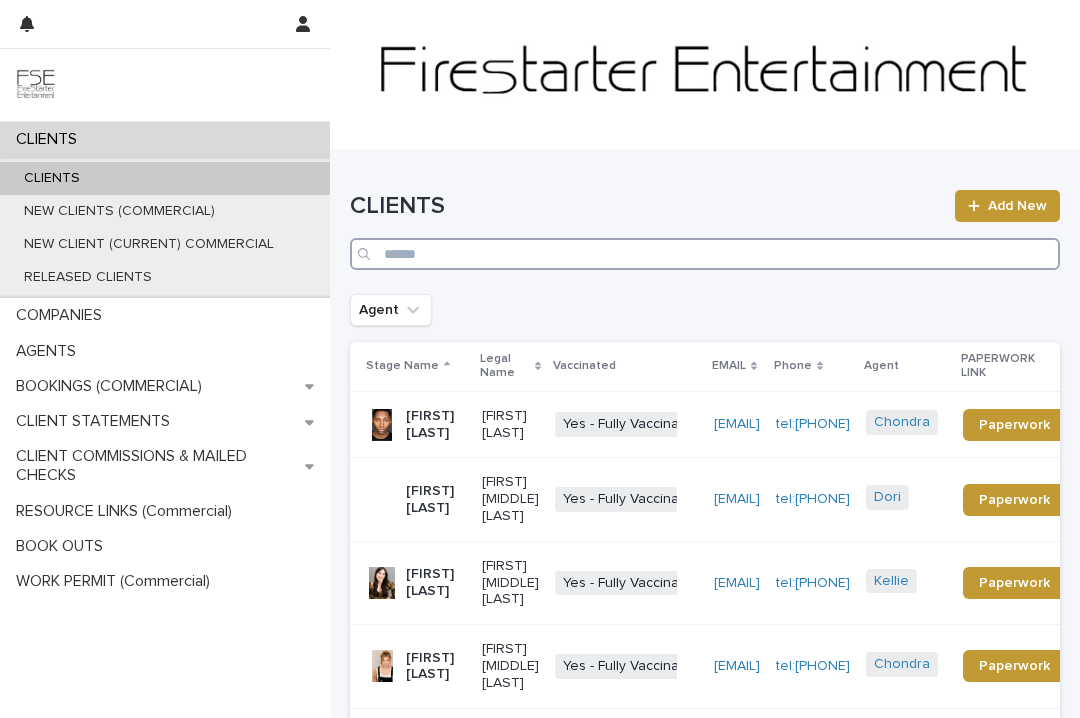 click at bounding box center (705, 254) 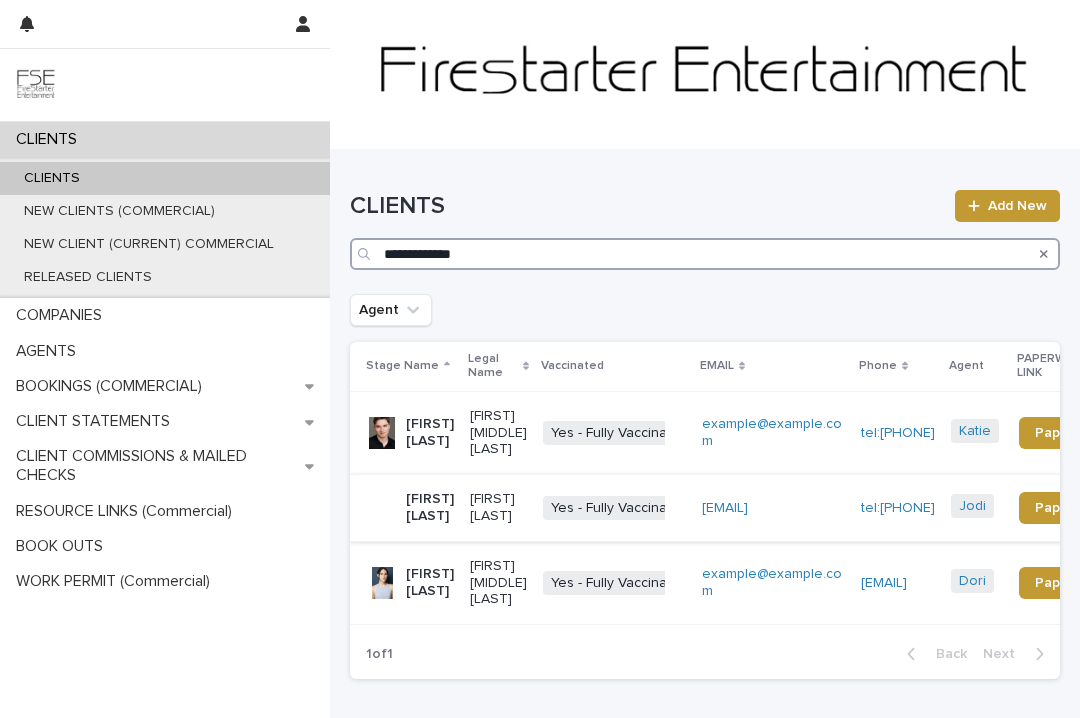 type on "**********" 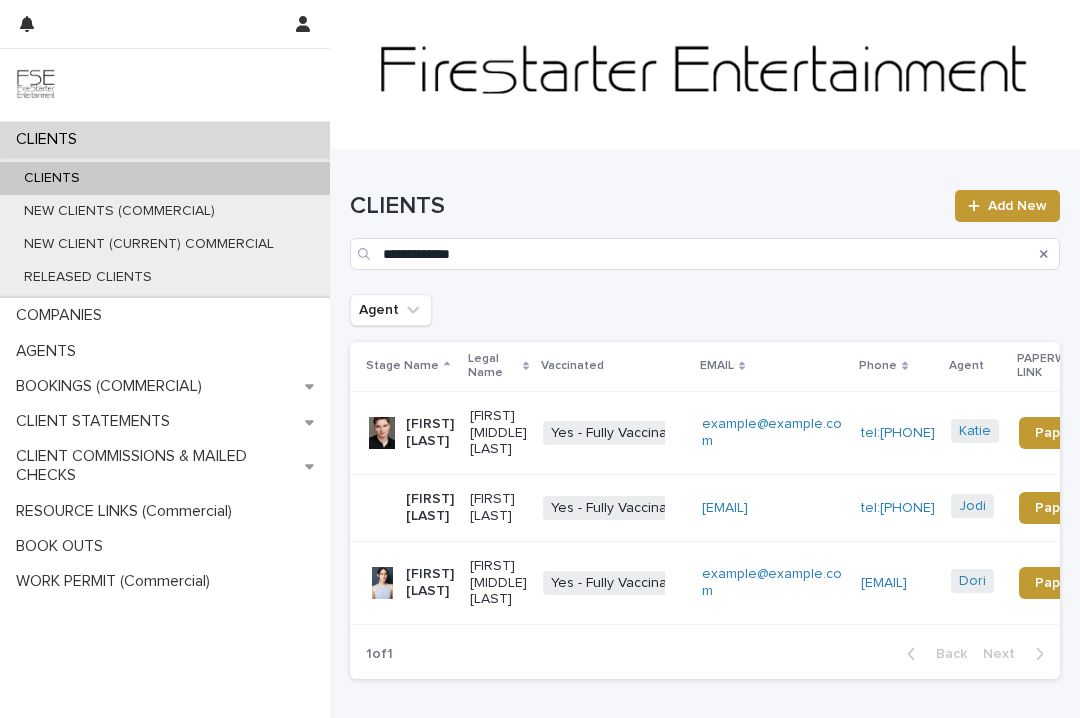 click on "[FIRST] [LAST]" at bounding box center (430, 508) 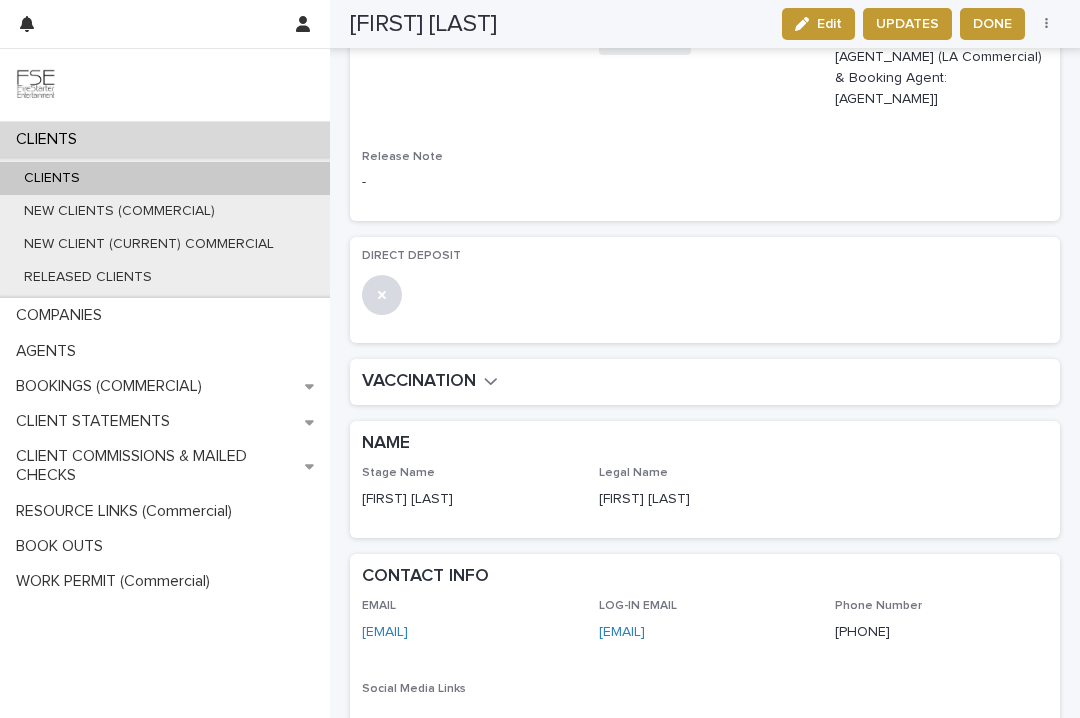 scroll, scrollTop: 391, scrollLeft: 0, axis: vertical 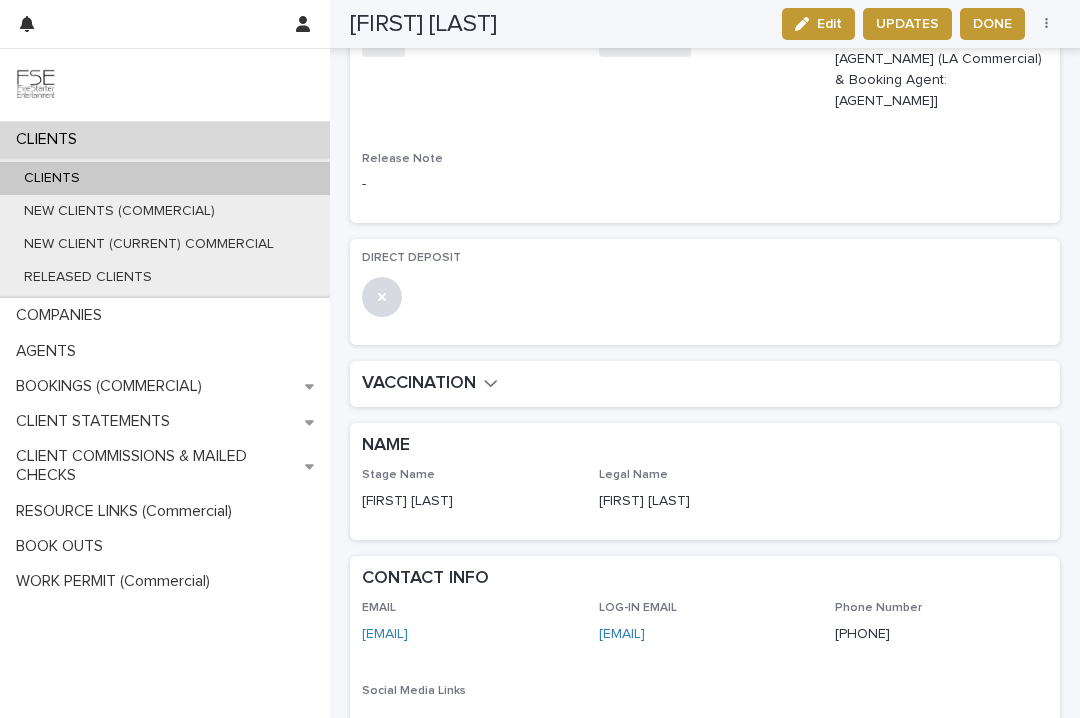 drag, startPoint x: 724, startPoint y: 478, endPoint x: 618, endPoint y: 473, distance: 106.11786 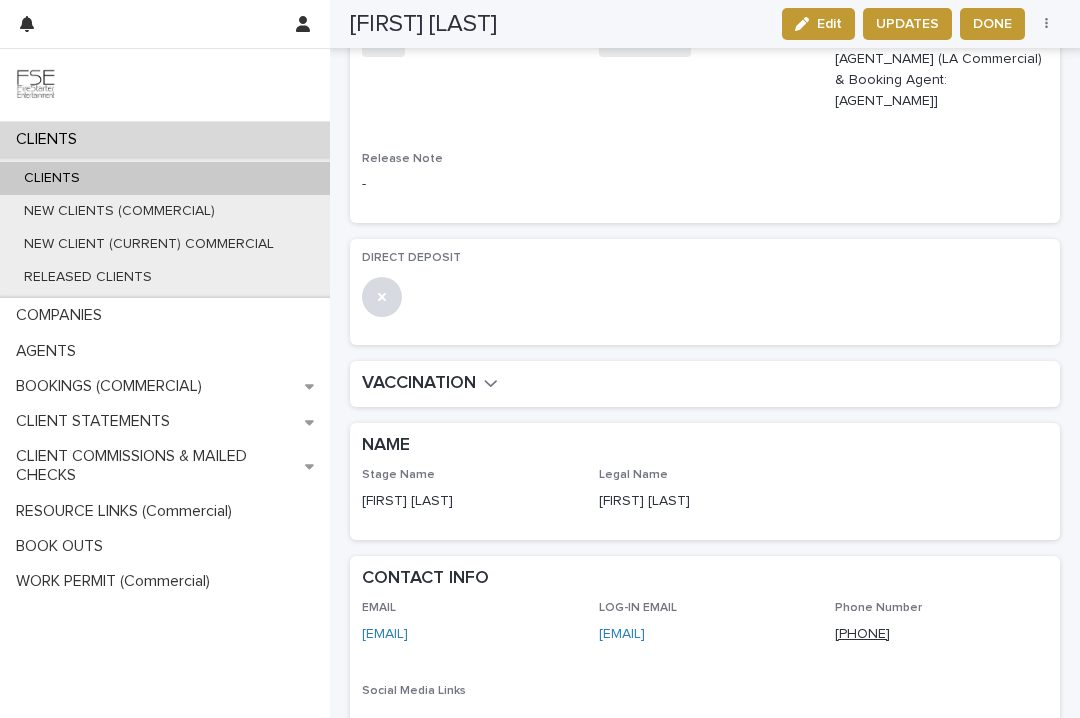 click on "[PHONE]" at bounding box center (862, 634) 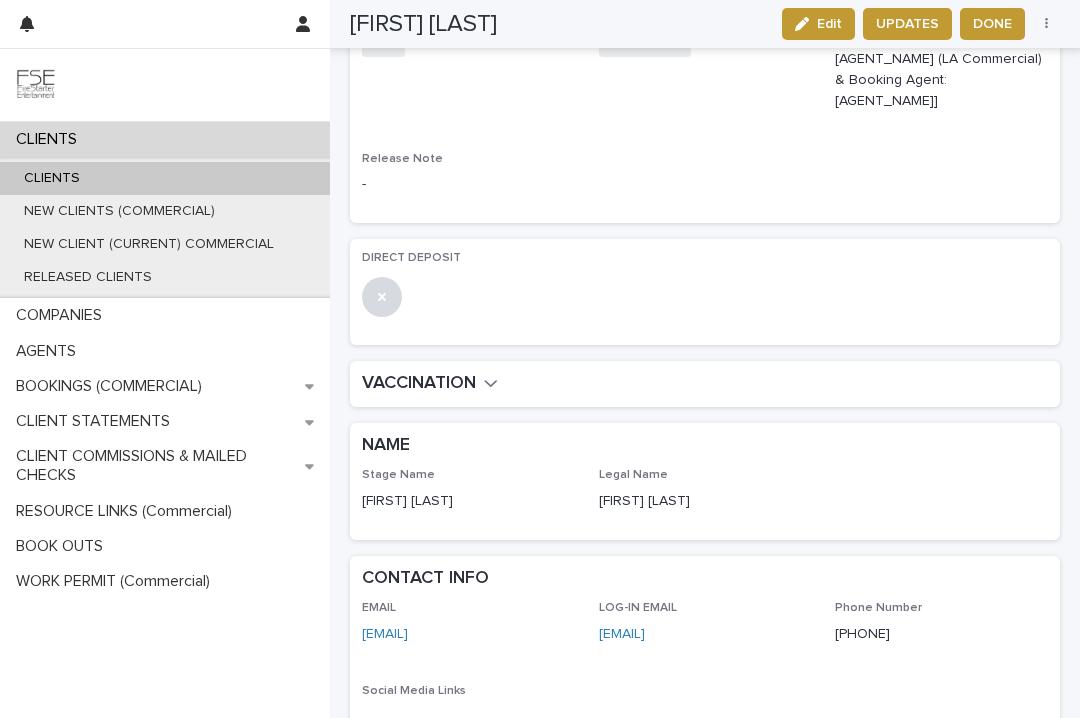 drag, startPoint x: 938, startPoint y: 608, endPoint x: 833, endPoint y: 616, distance: 105.30432 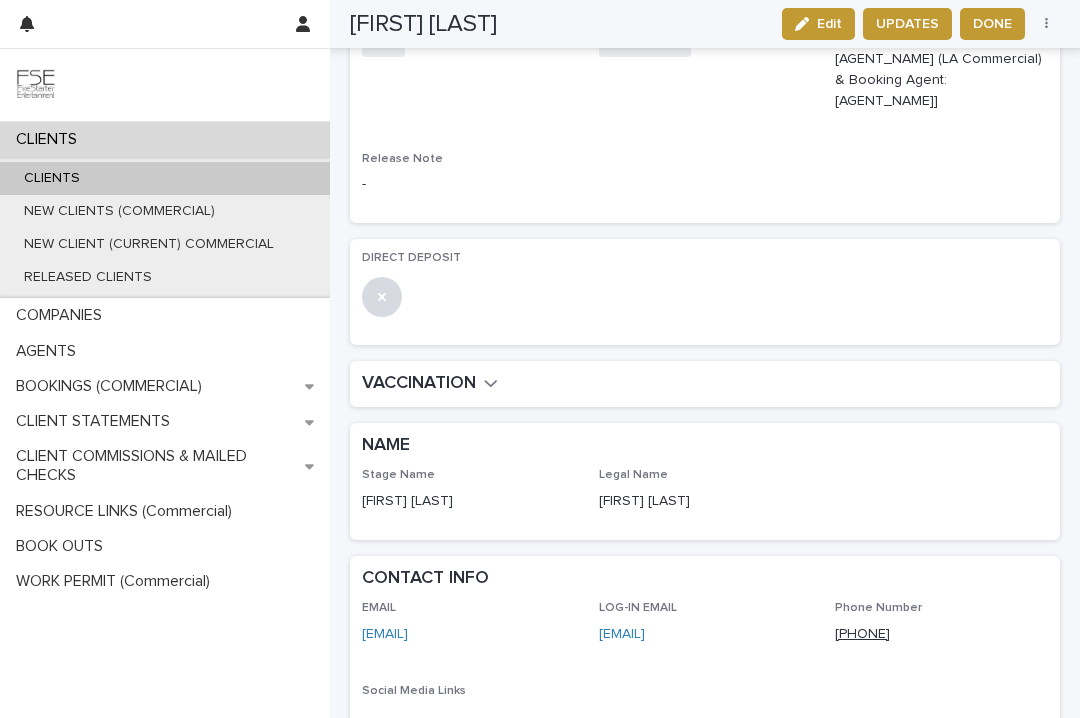 copy on "[PHONE]" 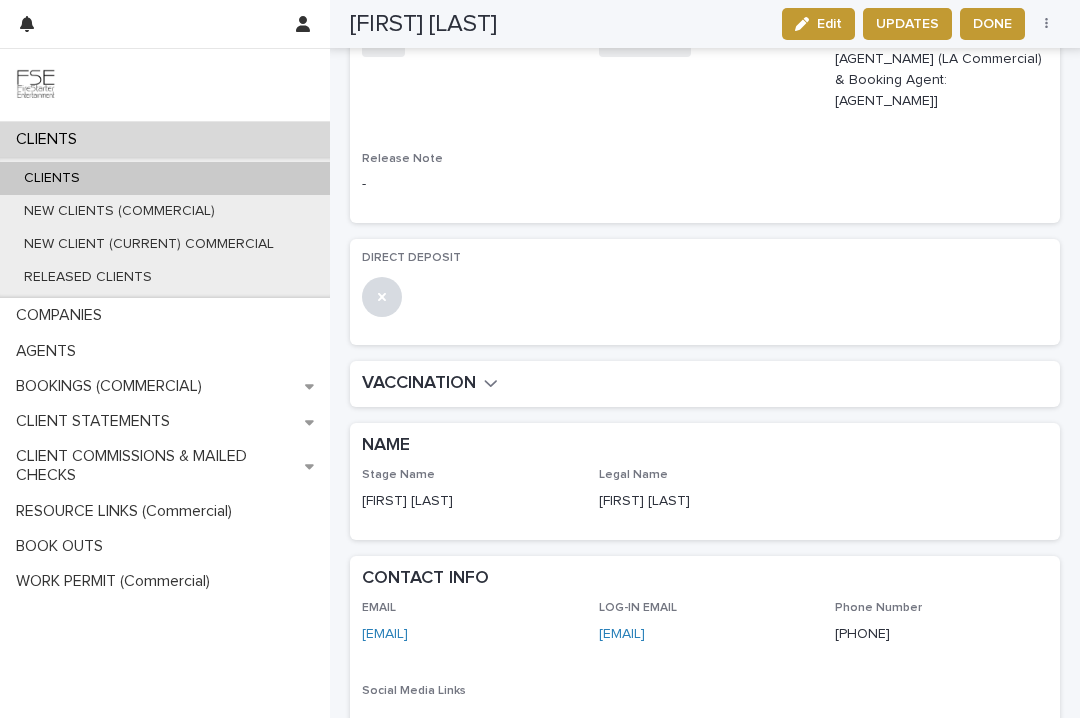 copy on "[EMAIL]" 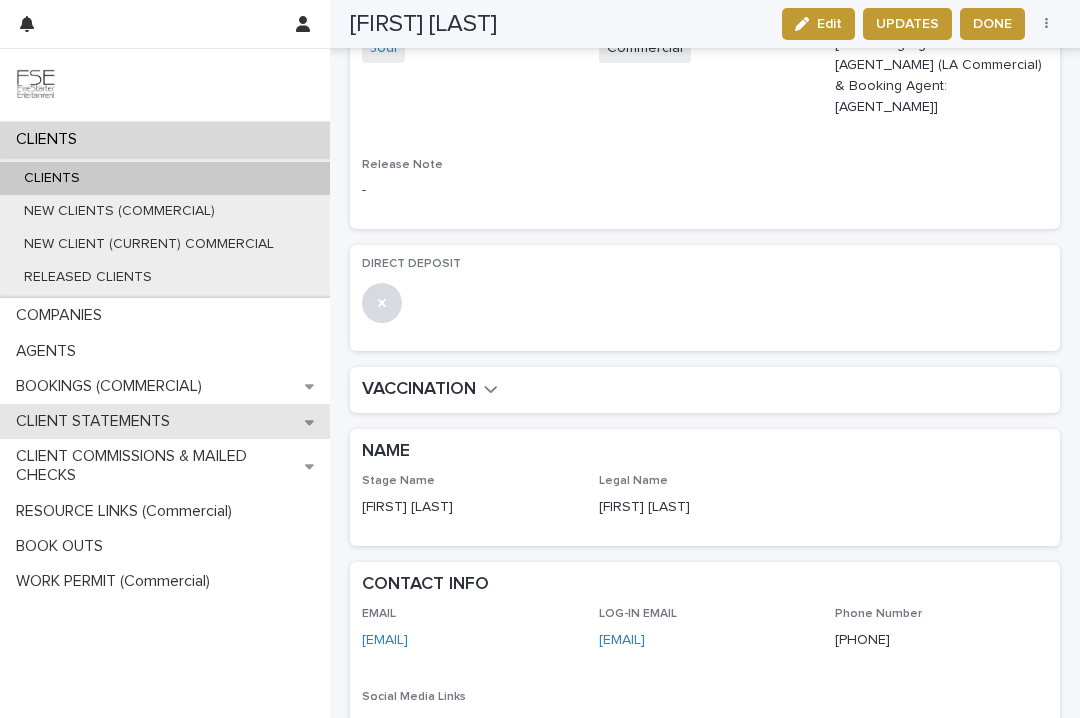 scroll, scrollTop: 0, scrollLeft: 0, axis: both 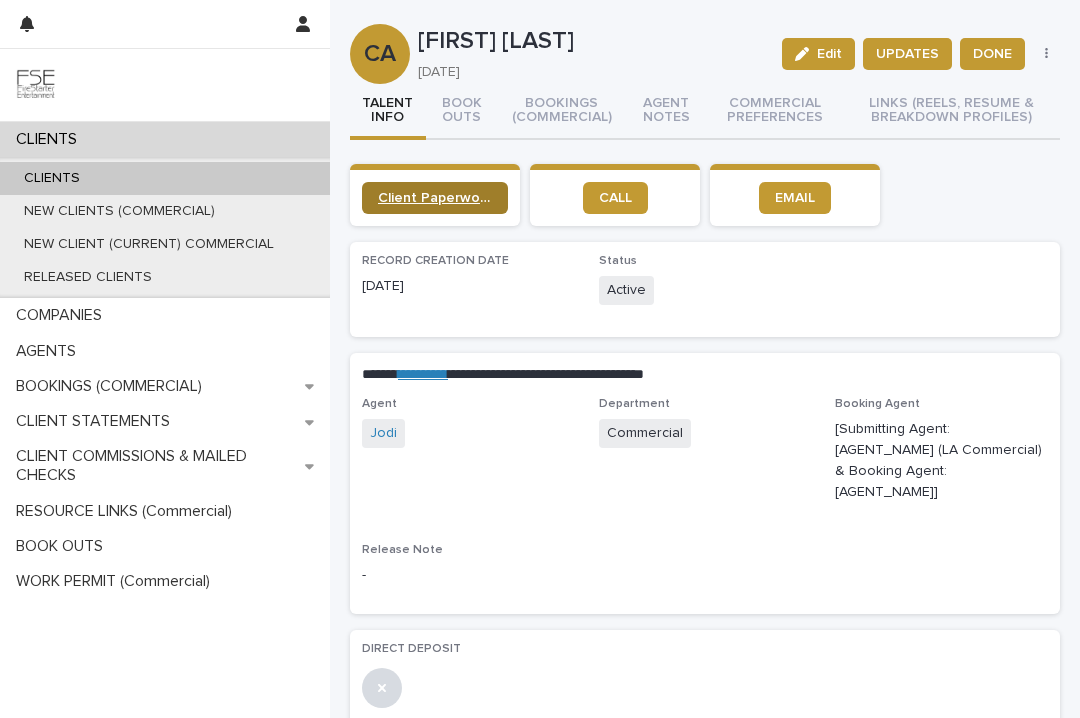 click on "Client Paperwork Link" at bounding box center [435, 198] 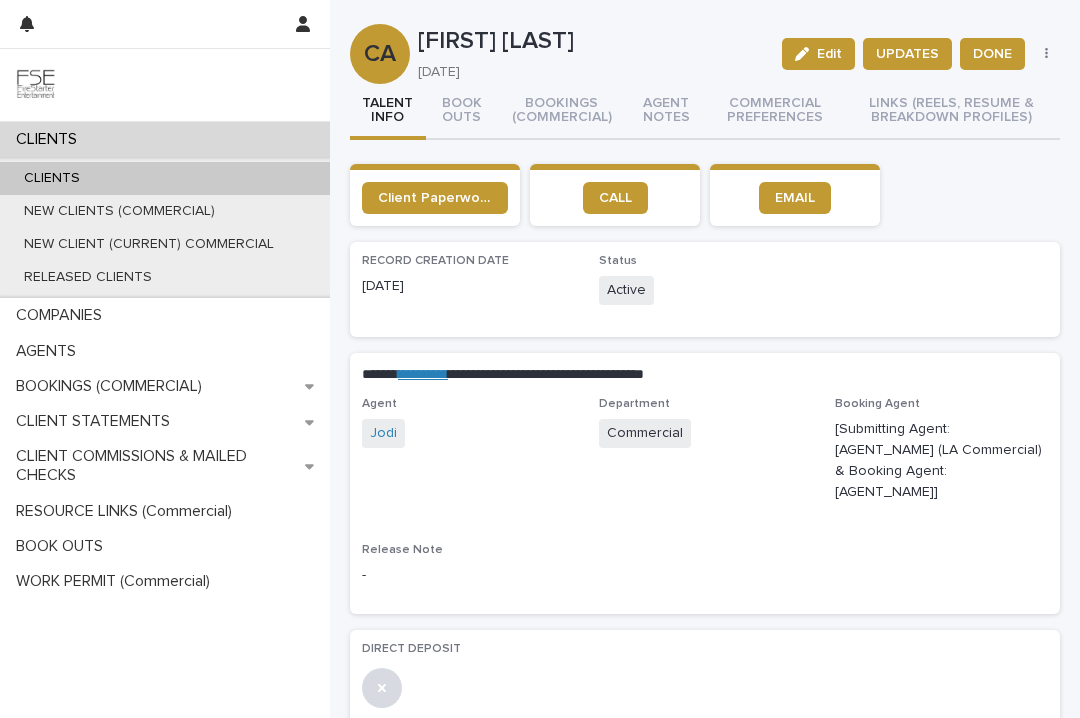click on "CLIENTS" at bounding box center (165, 178) 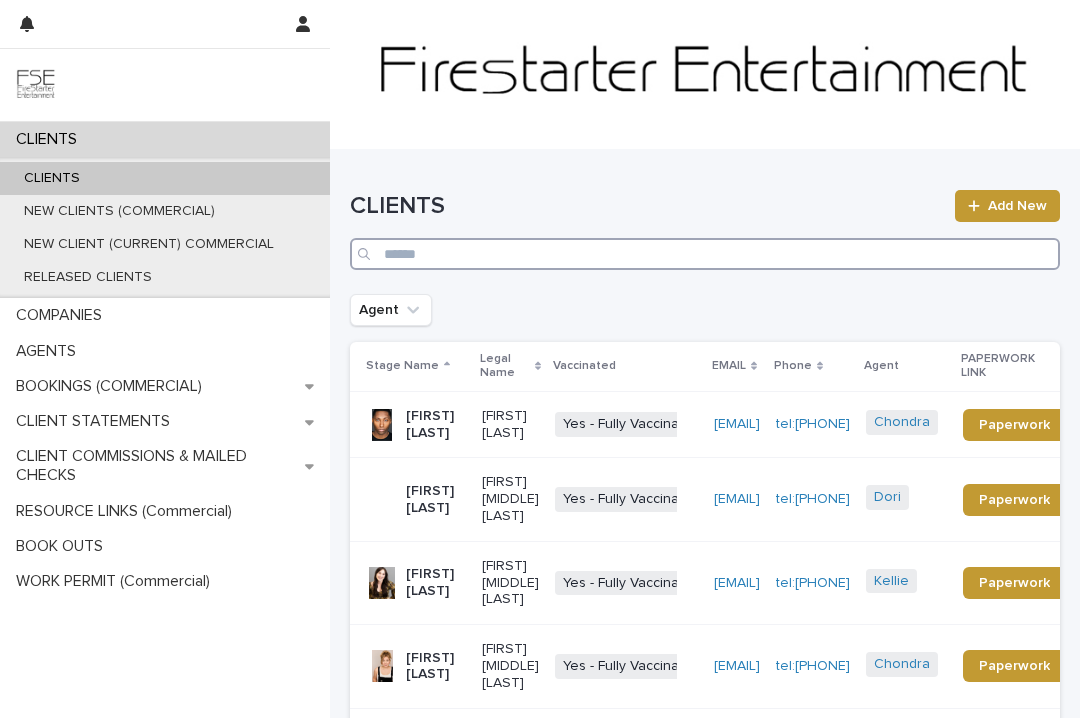 click at bounding box center (705, 254) 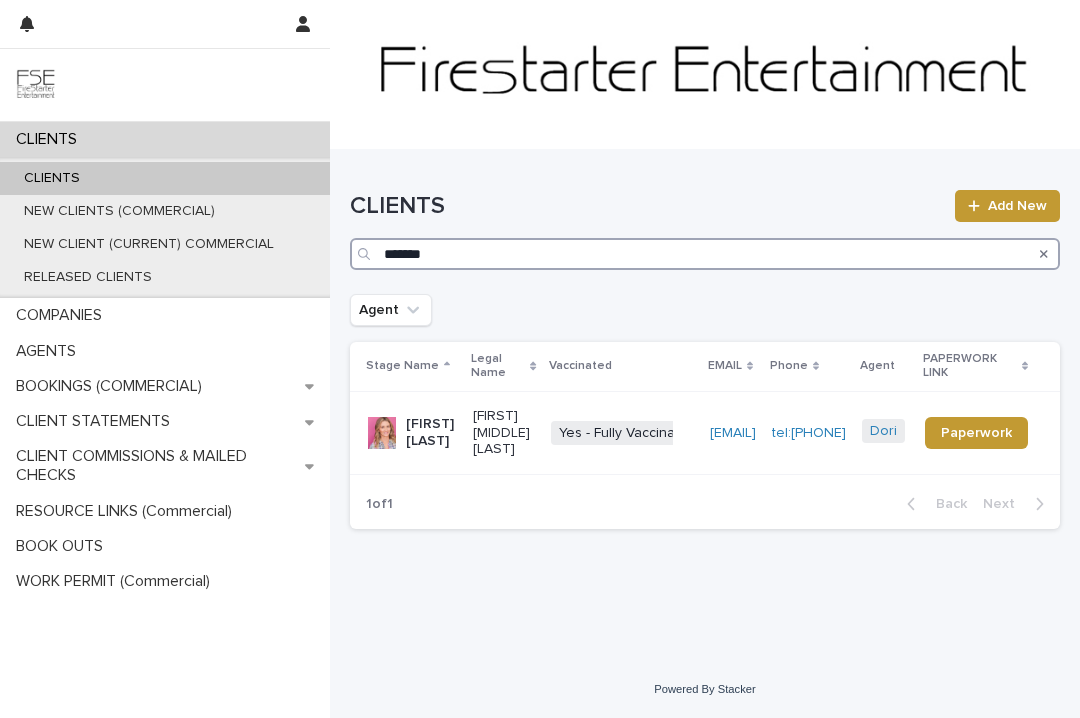 drag, startPoint x: 453, startPoint y: 256, endPoint x: 355, endPoint y: 250, distance: 98.1835 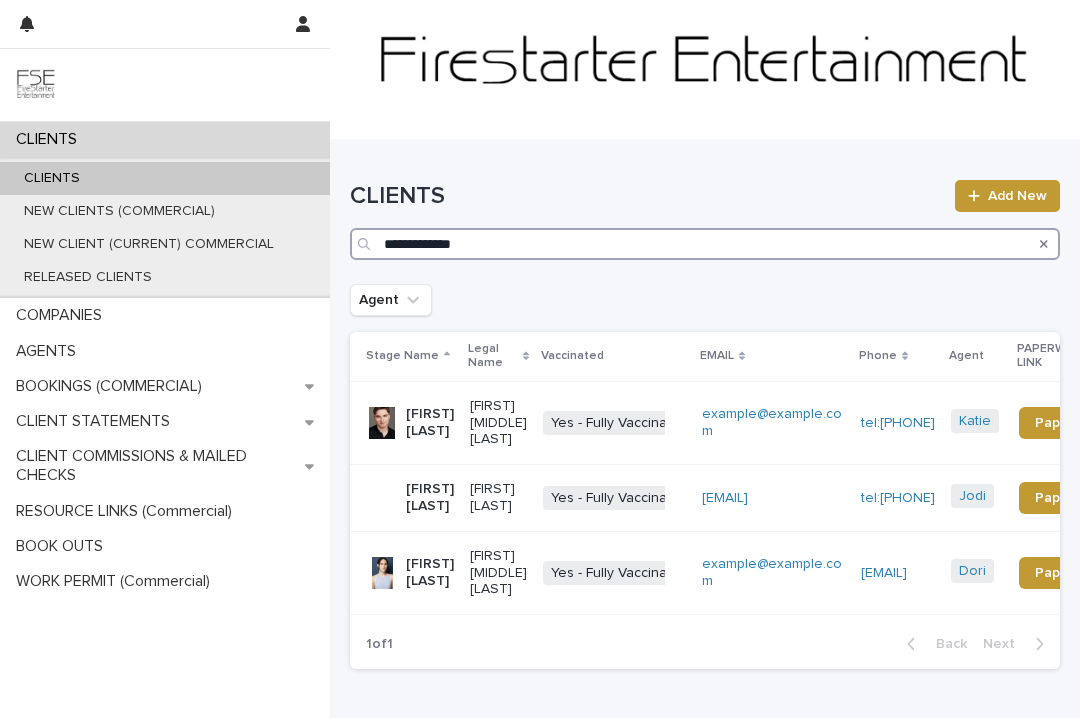 scroll, scrollTop: 17, scrollLeft: 0, axis: vertical 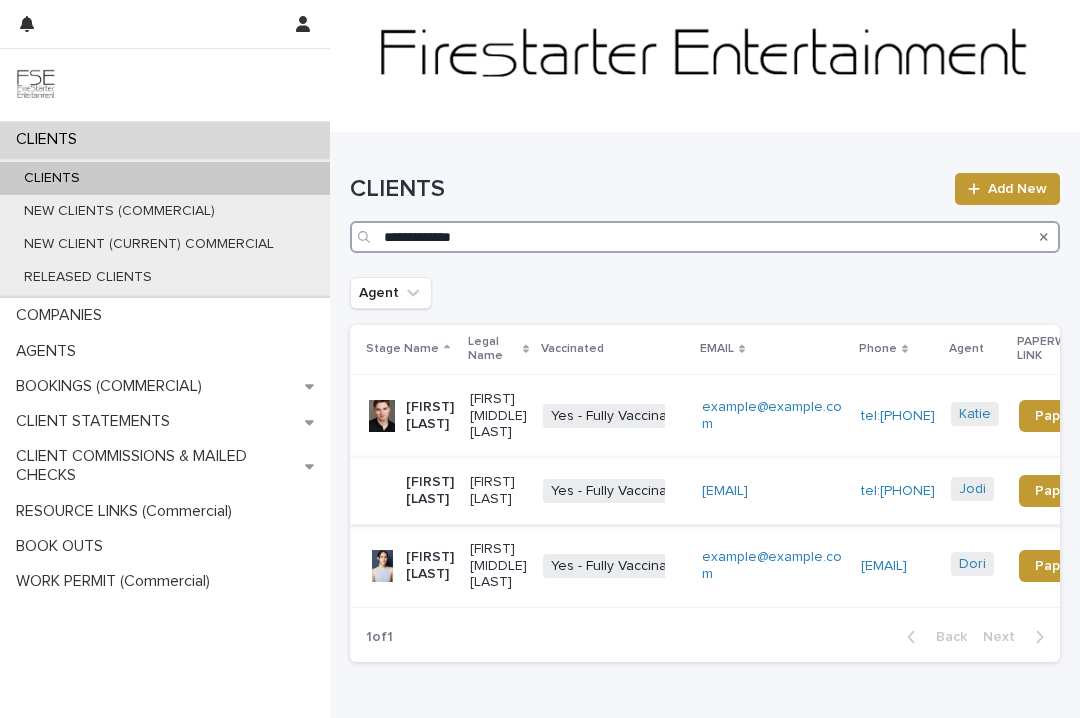 type on "**********" 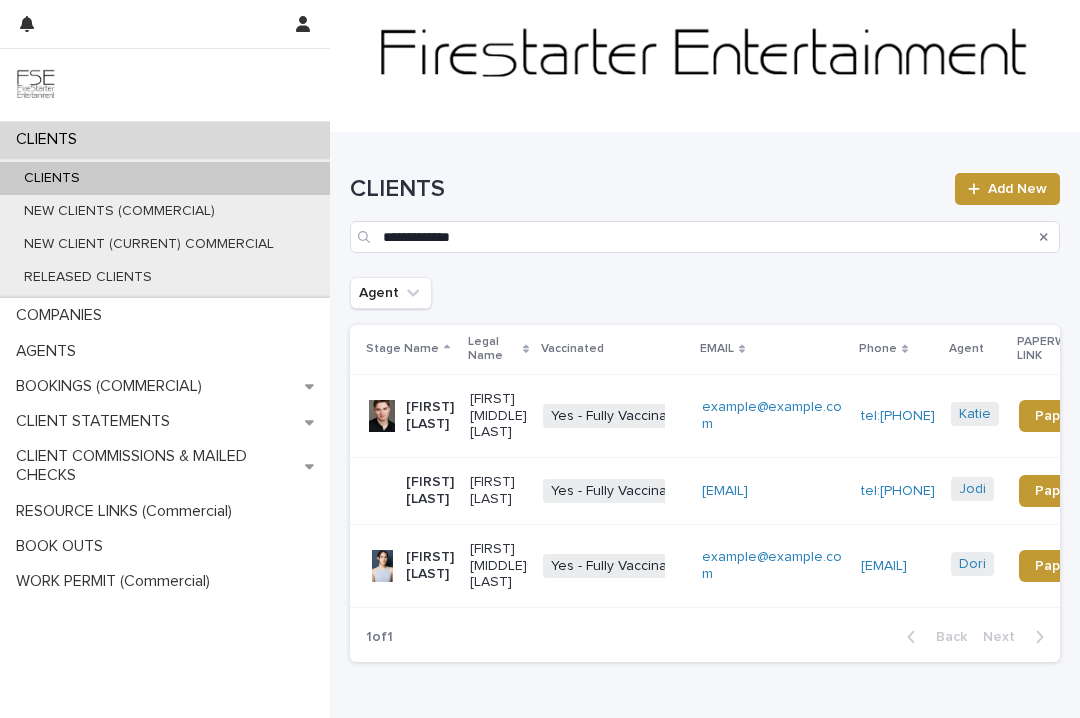 click on "[FIRST] [LAST]" at bounding box center (430, 491) 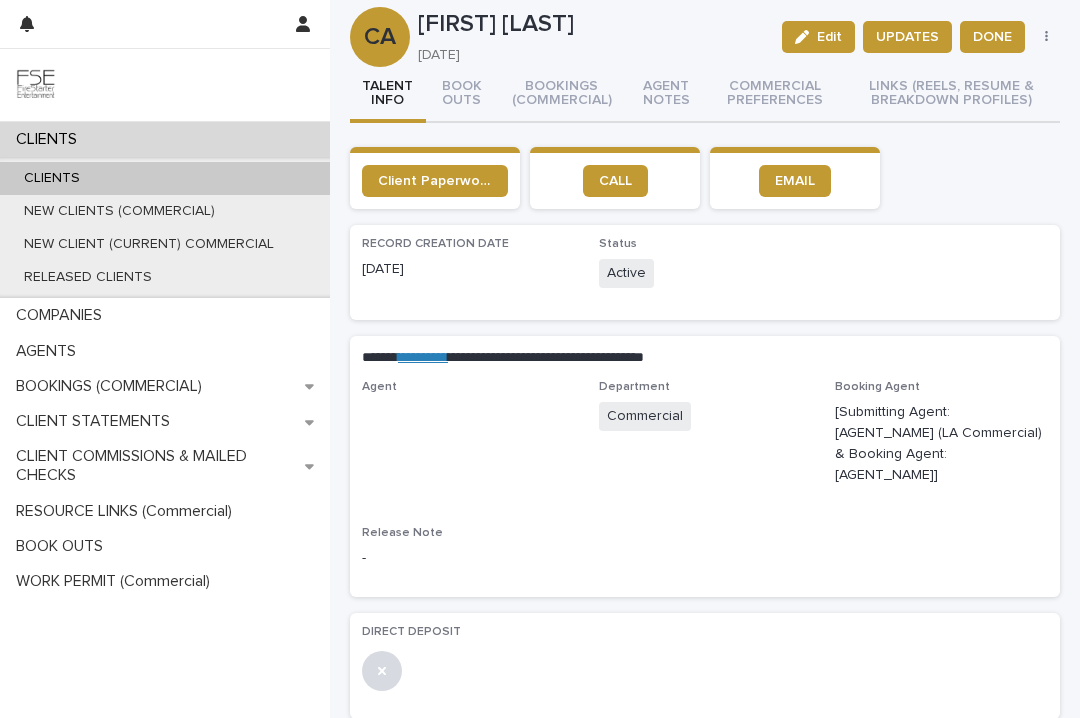 drag, startPoint x: 838, startPoint y: 43, endPoint x: 812, endPoint y: 354, distance: 312.08493 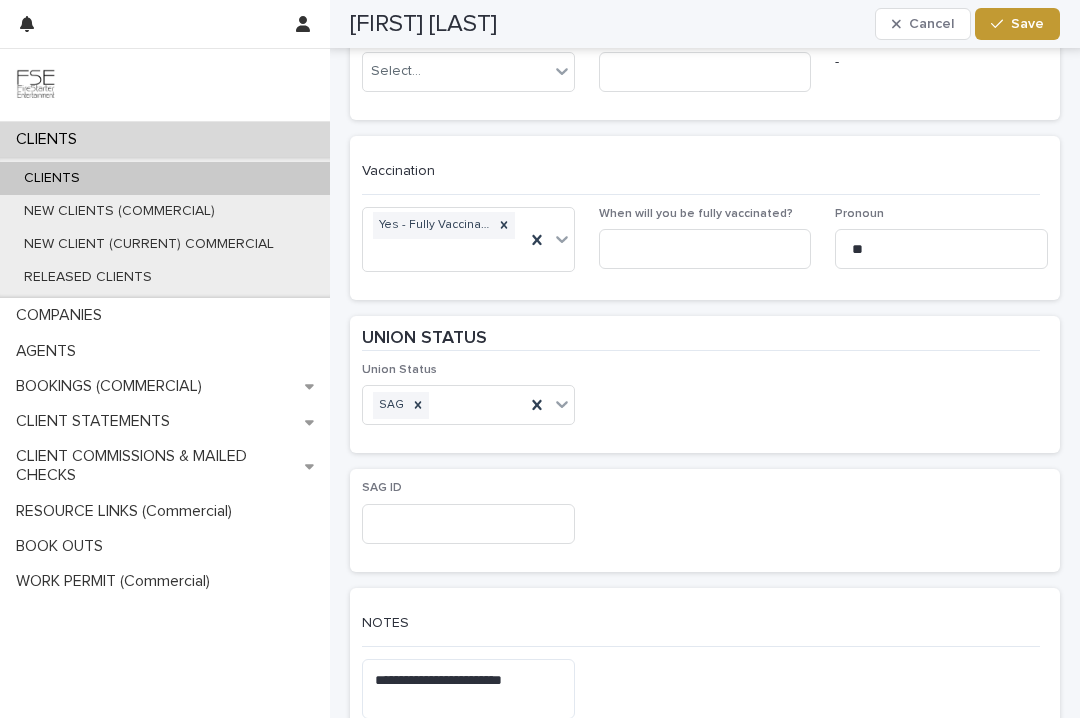 scroll, scrollTop: 3100, scrollLeft: 0, axis: vertical 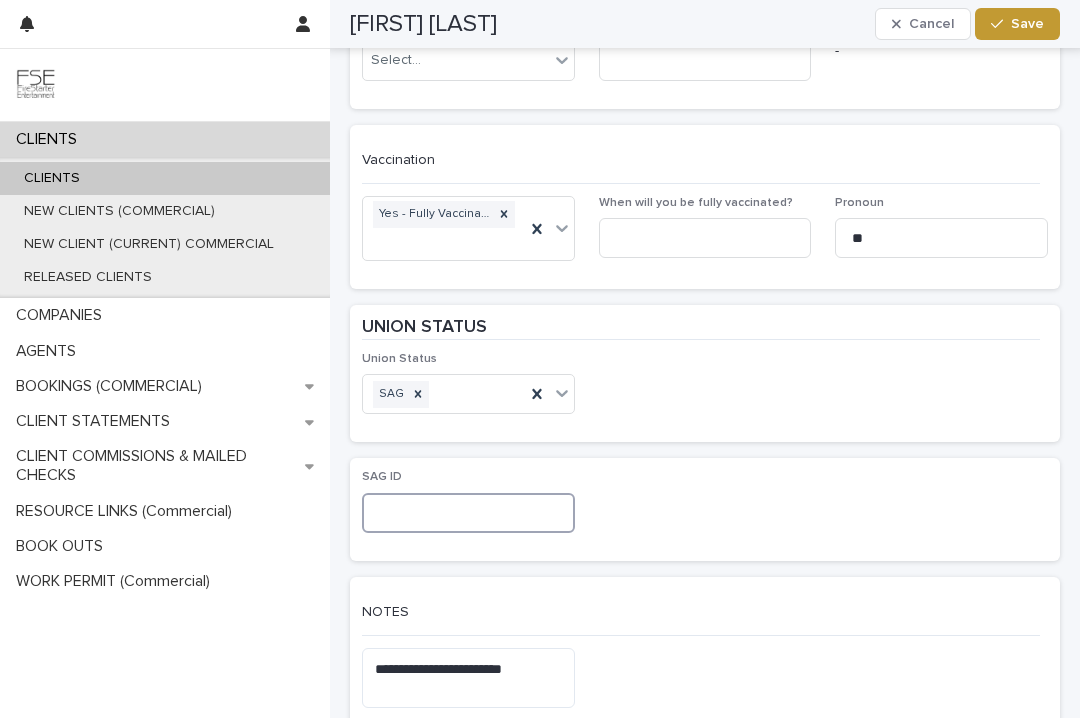 click at bounding box center [468, 513] 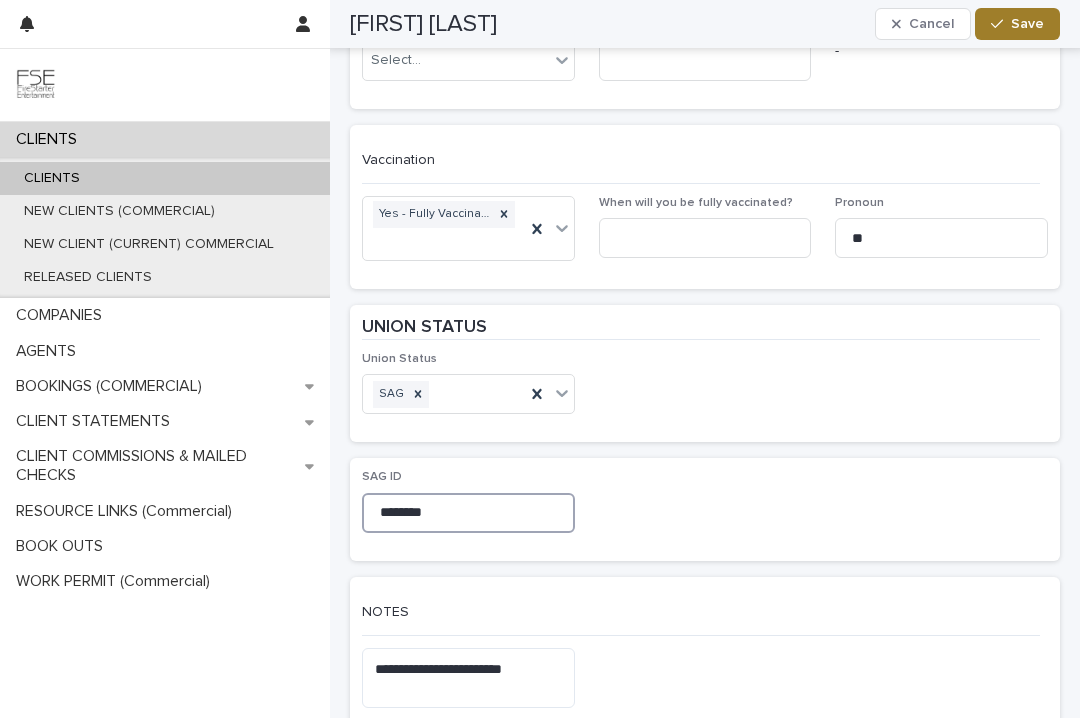 type on "********" 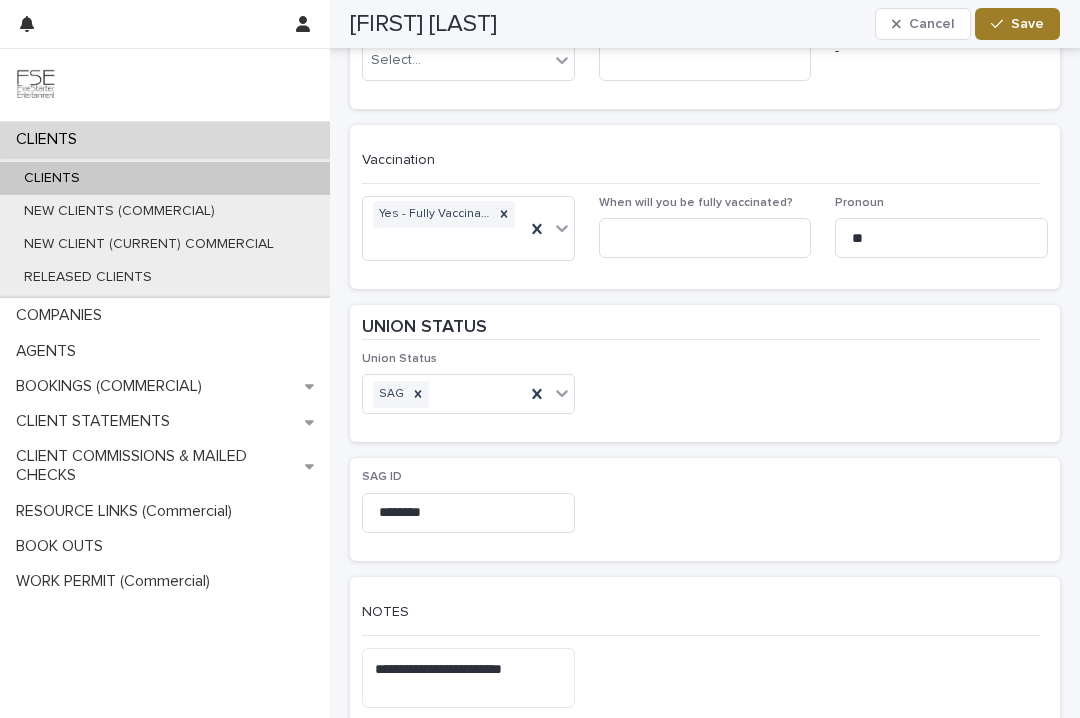 click on "Save" at bounding box center (1027, 24) 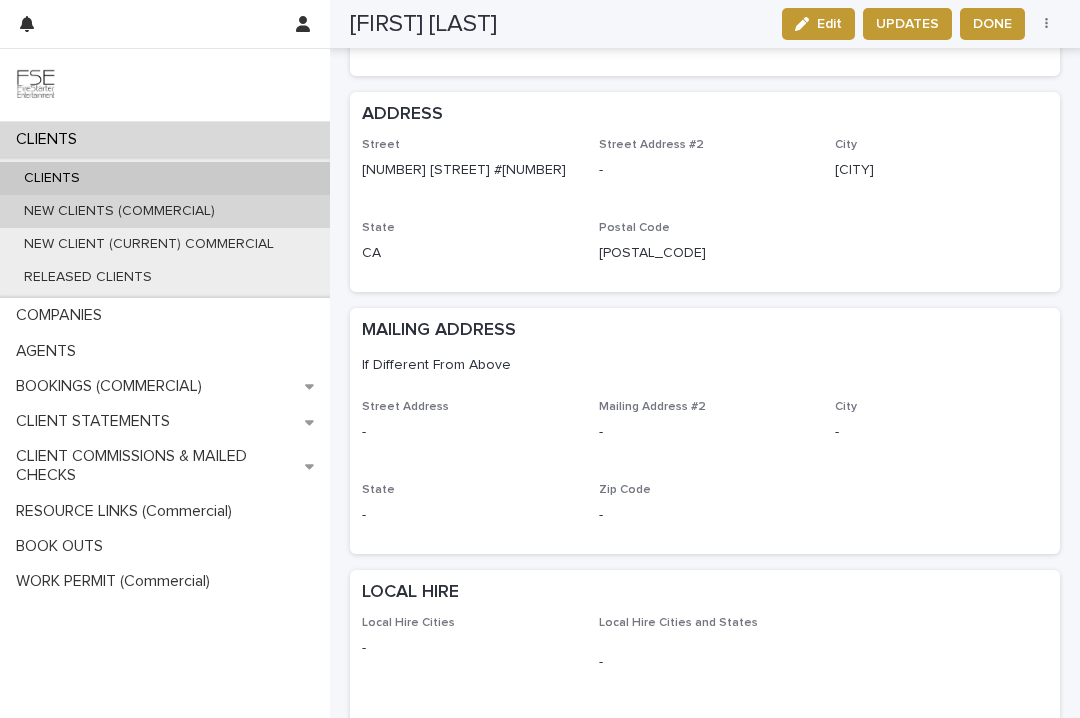 scroll, scrollTop: 1037, scrollLeft: 0, axis: vertical 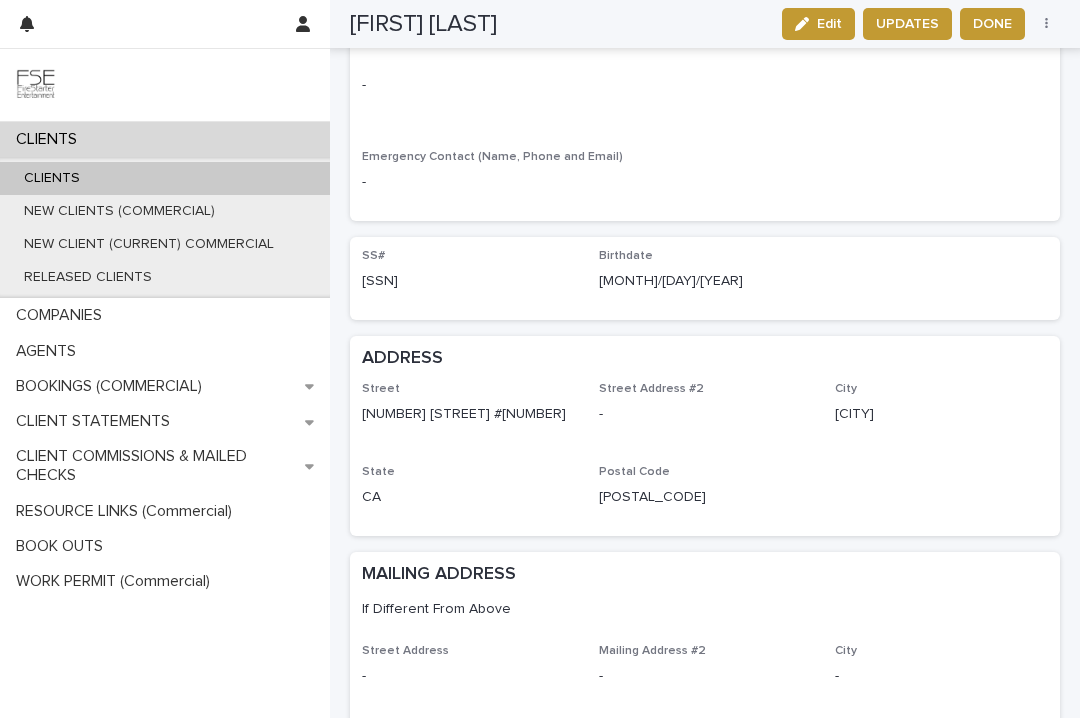 click on "CLIENTS" at bounding box center [165, 178] 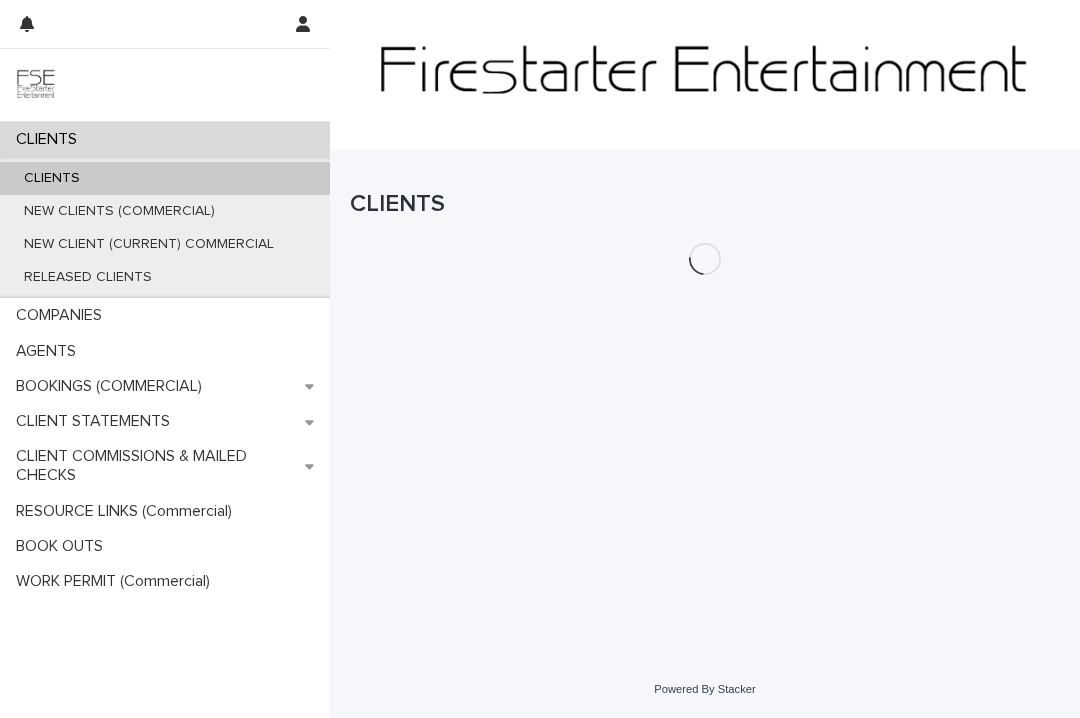 scroll, scrollTop: 0, scrollLeft: 0, axis: both 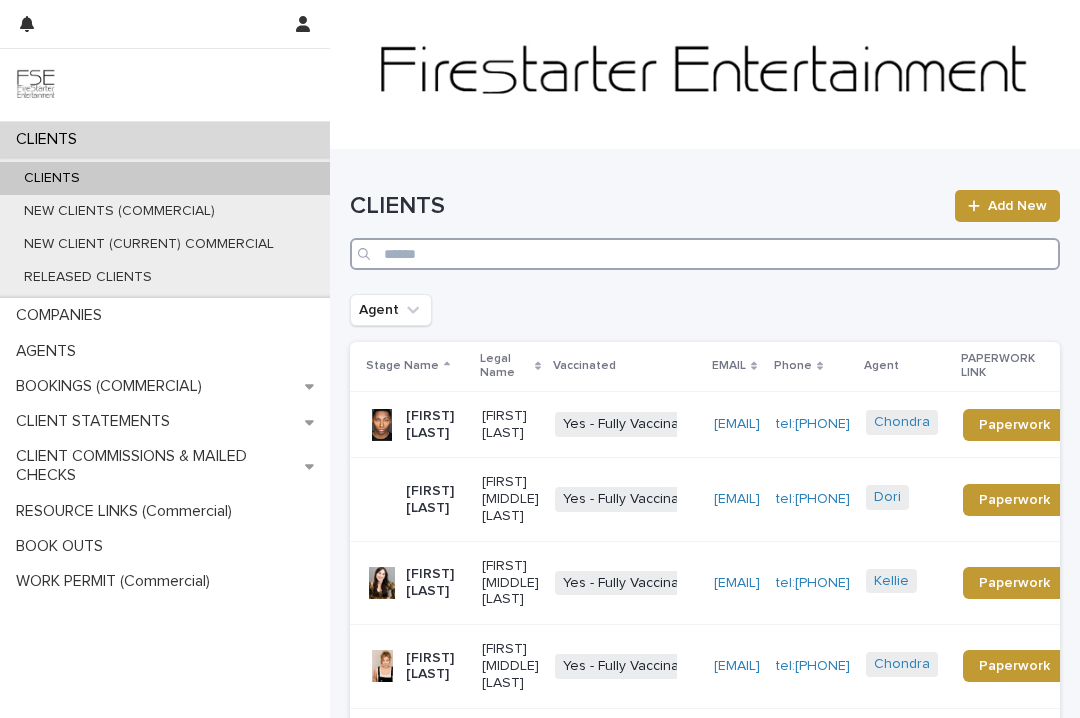 click at bounding box center [705, 254] 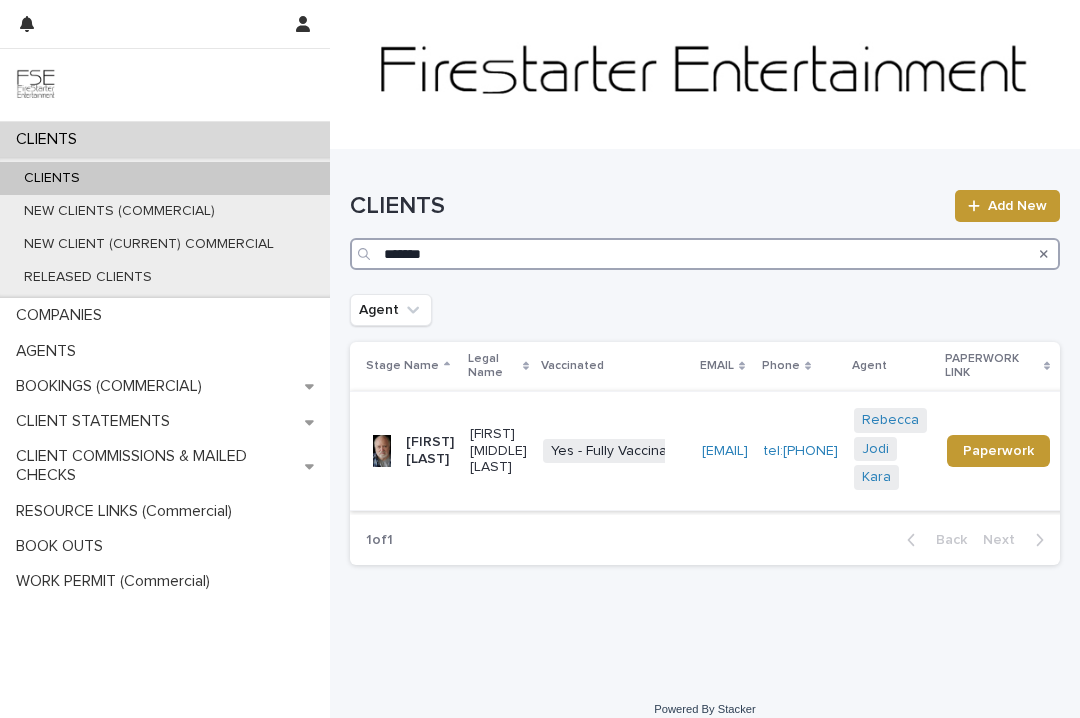 type on "*******" 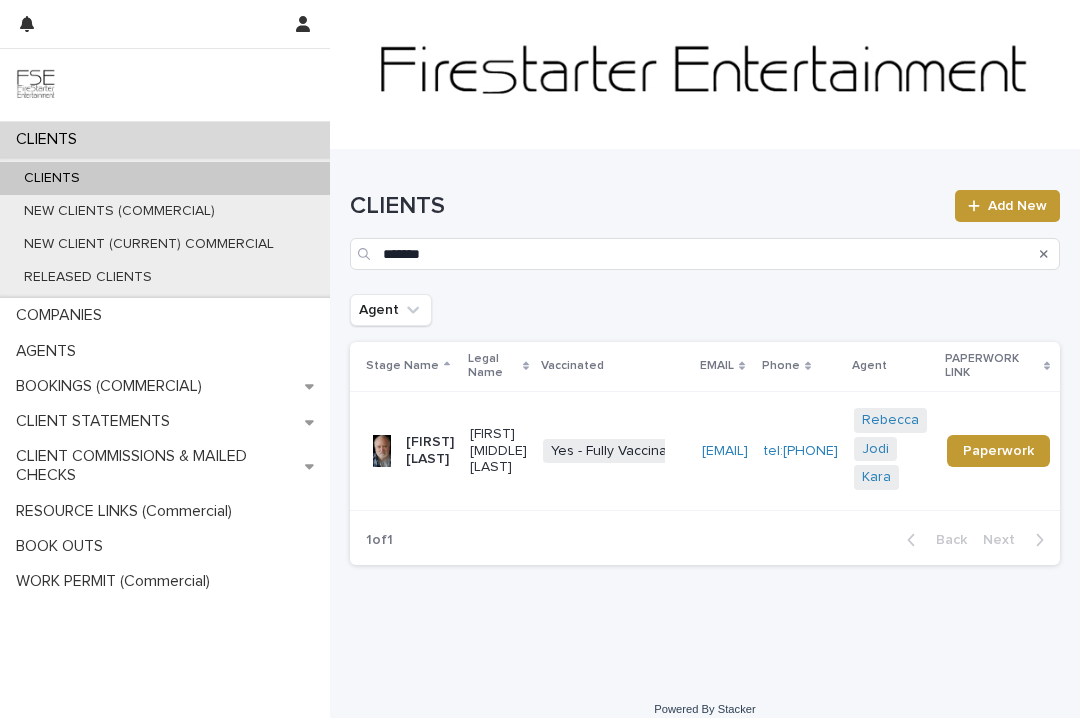 click on "[FIRST] [LAST]" at bounding box center (430, 451) 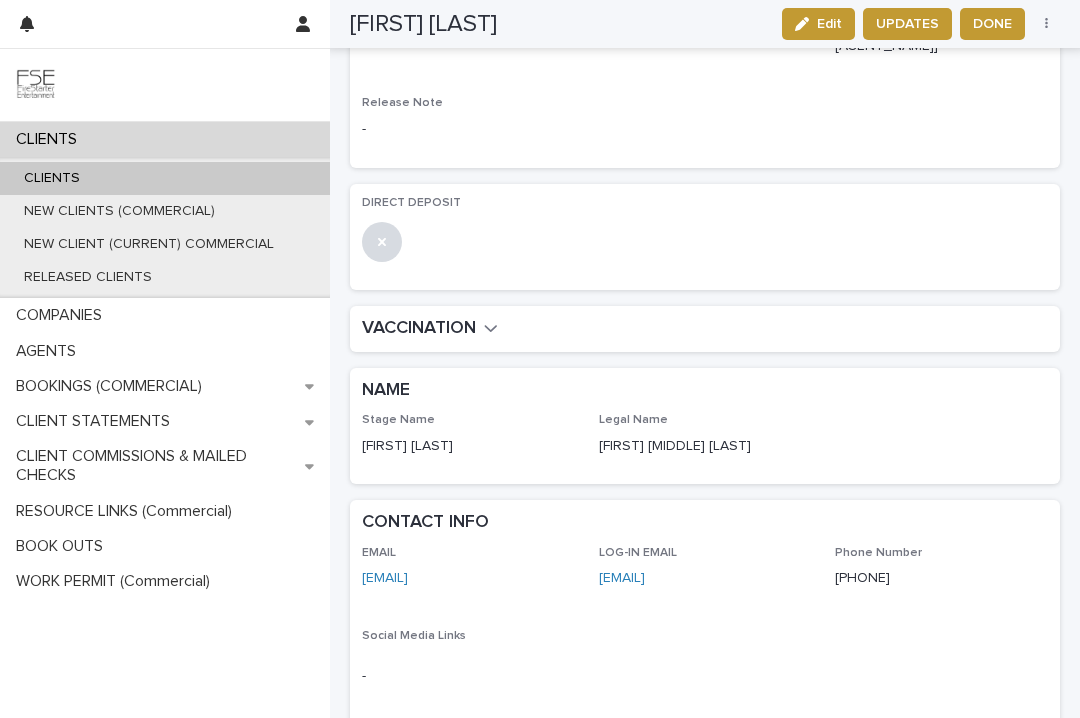 scroll, scrollTop: 580, scrollLeft: 0, axis: vertical 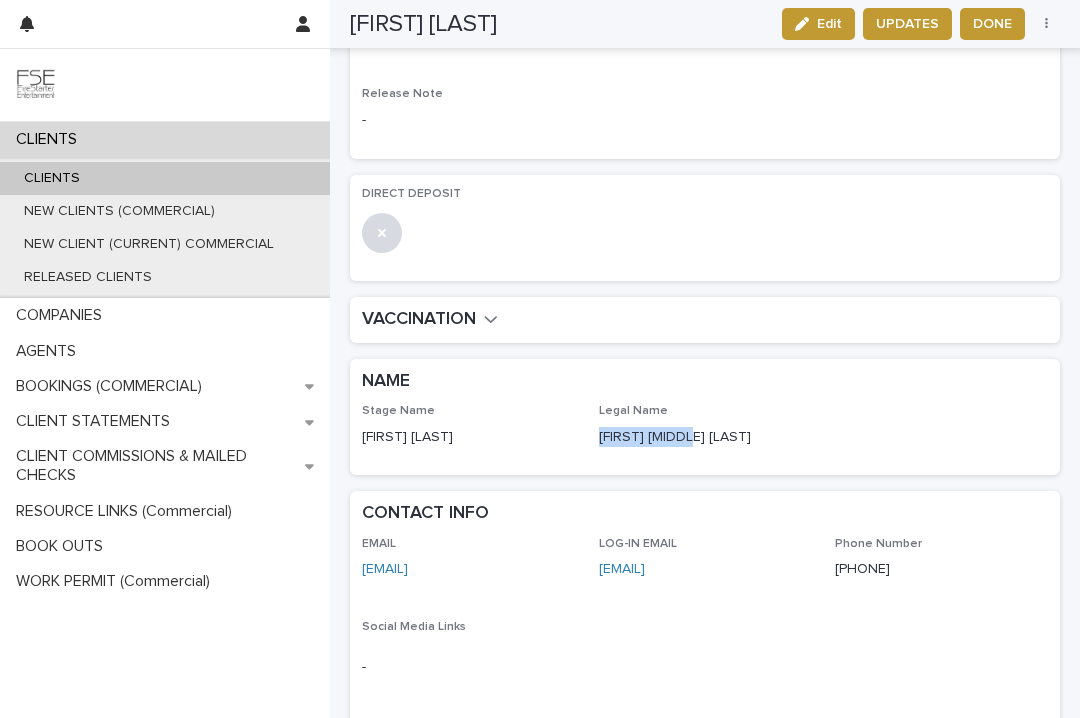 drag, startPoint x: 697, startPoint y: 370, endPoint x: 635, endPoint y: 376, distance: 62.289646 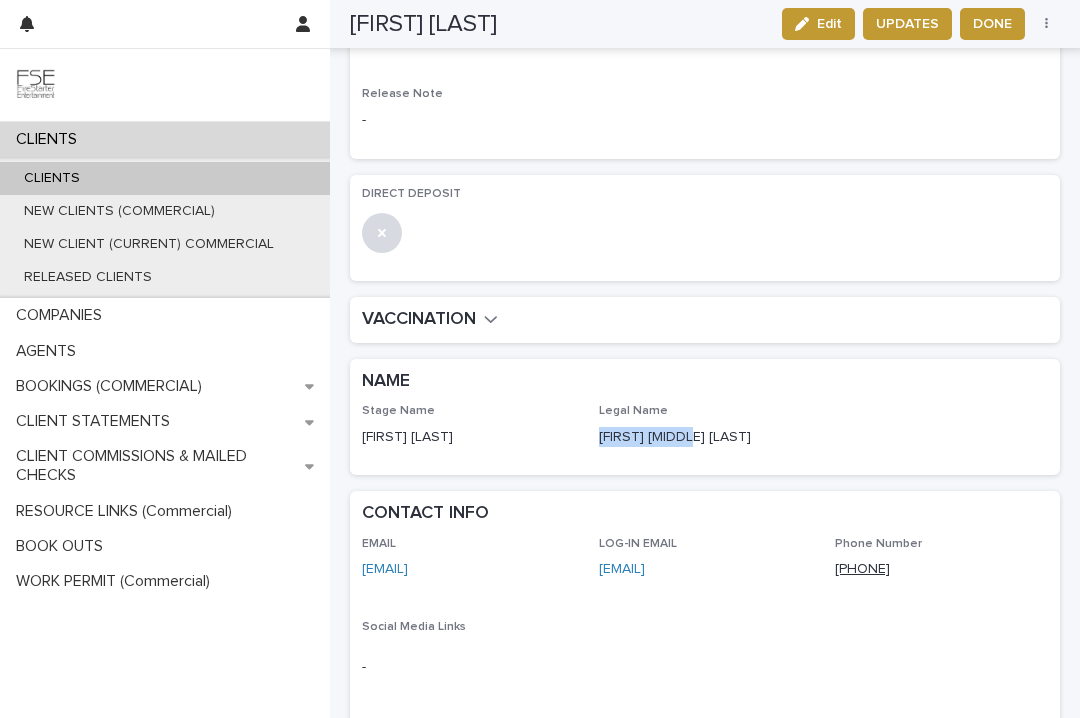 drag, startPoint x: 941, startPoint y: 505, endPoint x: 872, endPoint y: 507, distance: 69.02898 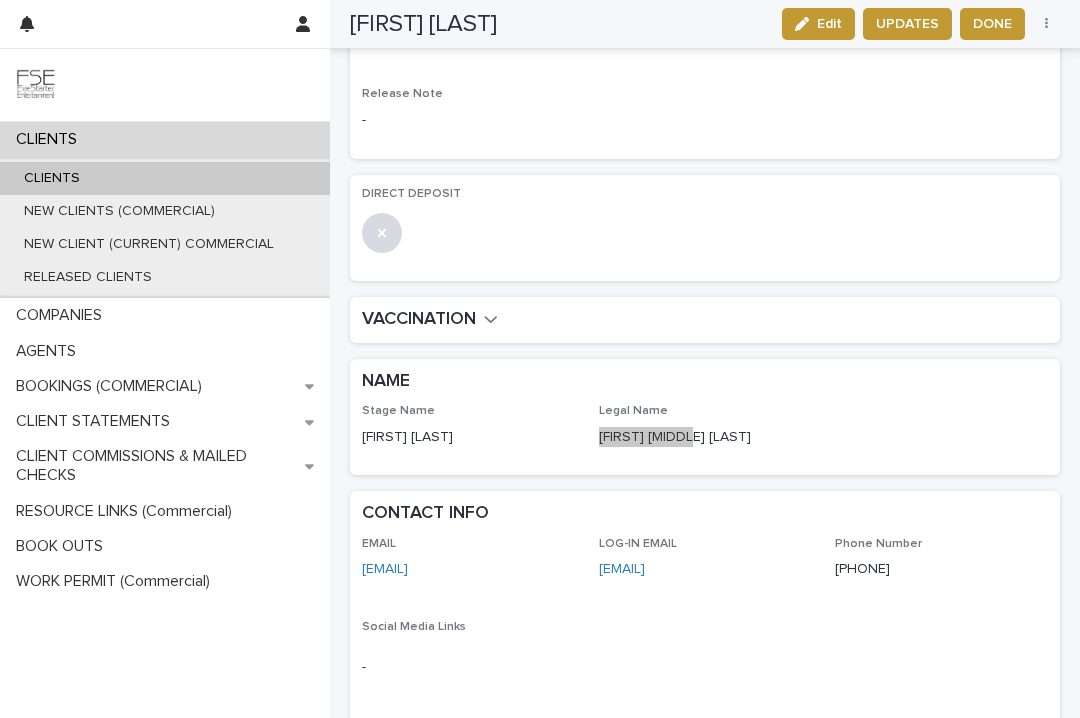 copy on "[EMAIL]" 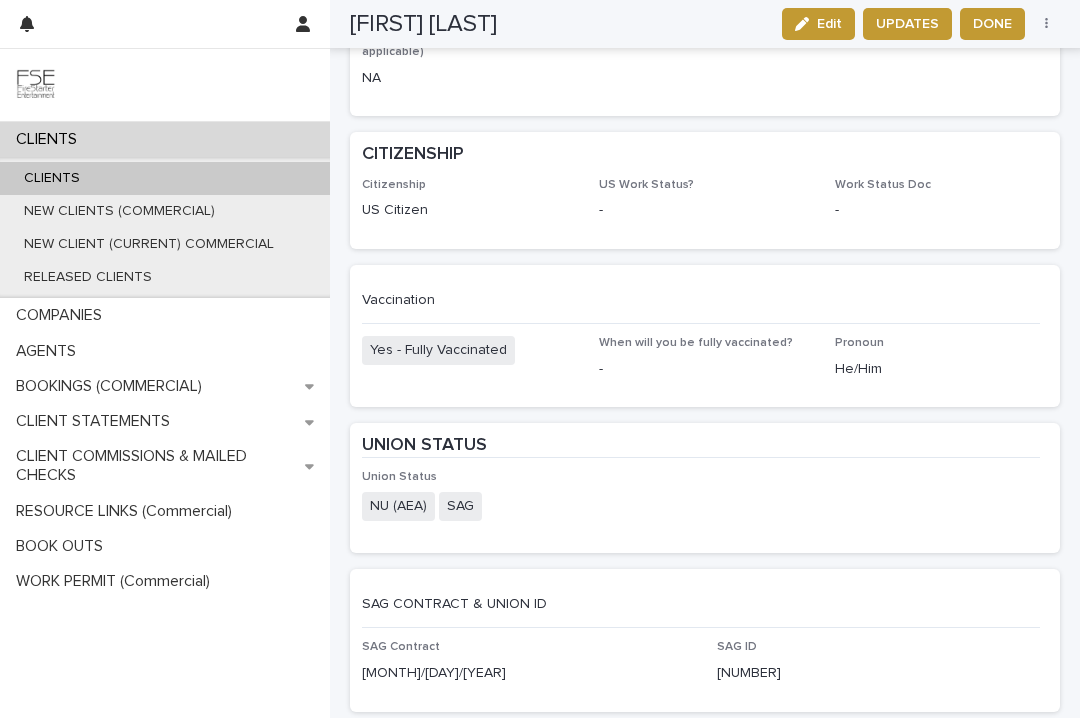 scroll, scrollTop: 3236, scrollLeft: 0, axis: vertical 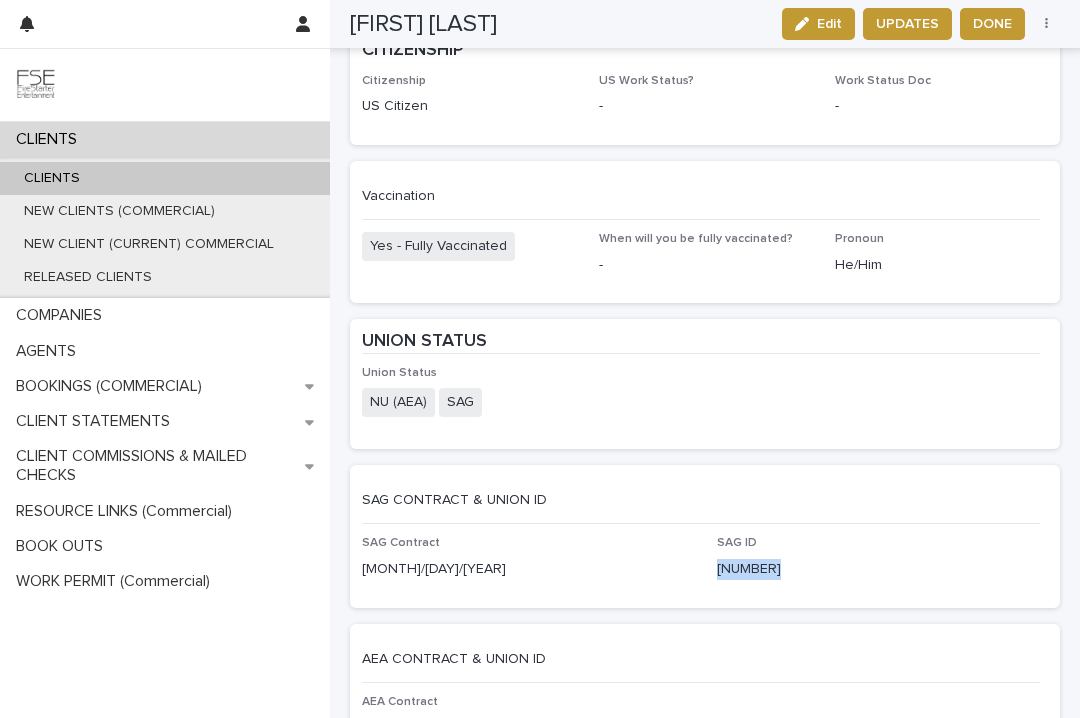 drag, startPoint x: 773, startPoint y: 488, endPoint x: 707, endPoint y: 491, distance: 66.068146 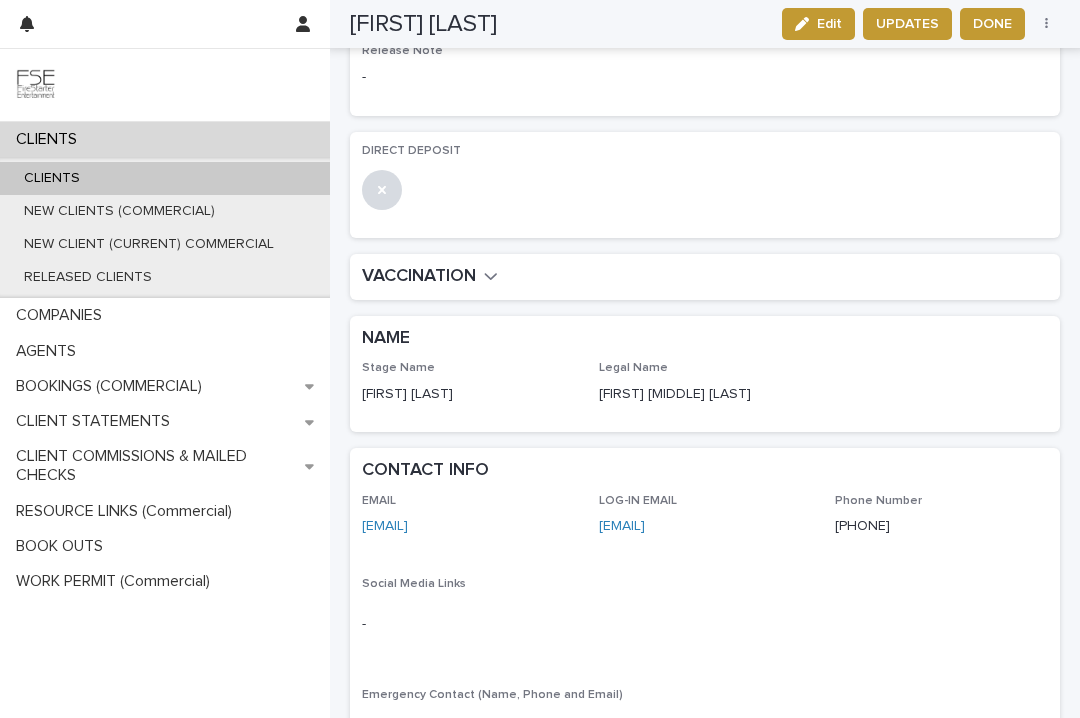 scroll, scrollTop: 0, scrollLeft: 0, axis: both 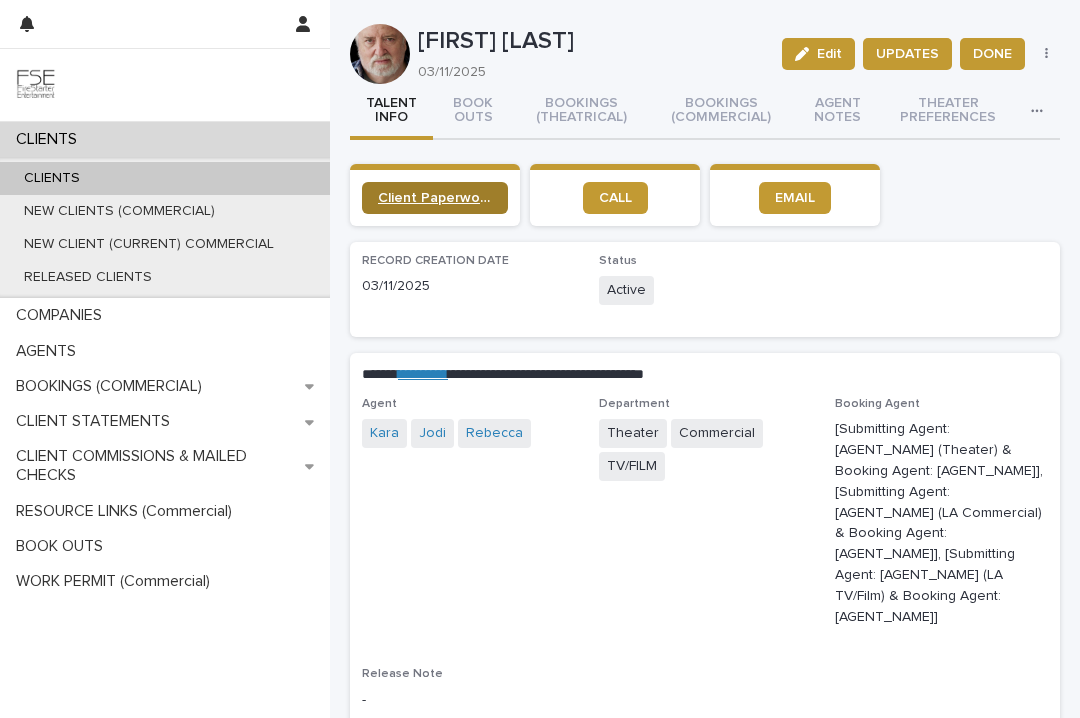 click on "Client Paperwork Link" at bounding box center (435, 198) 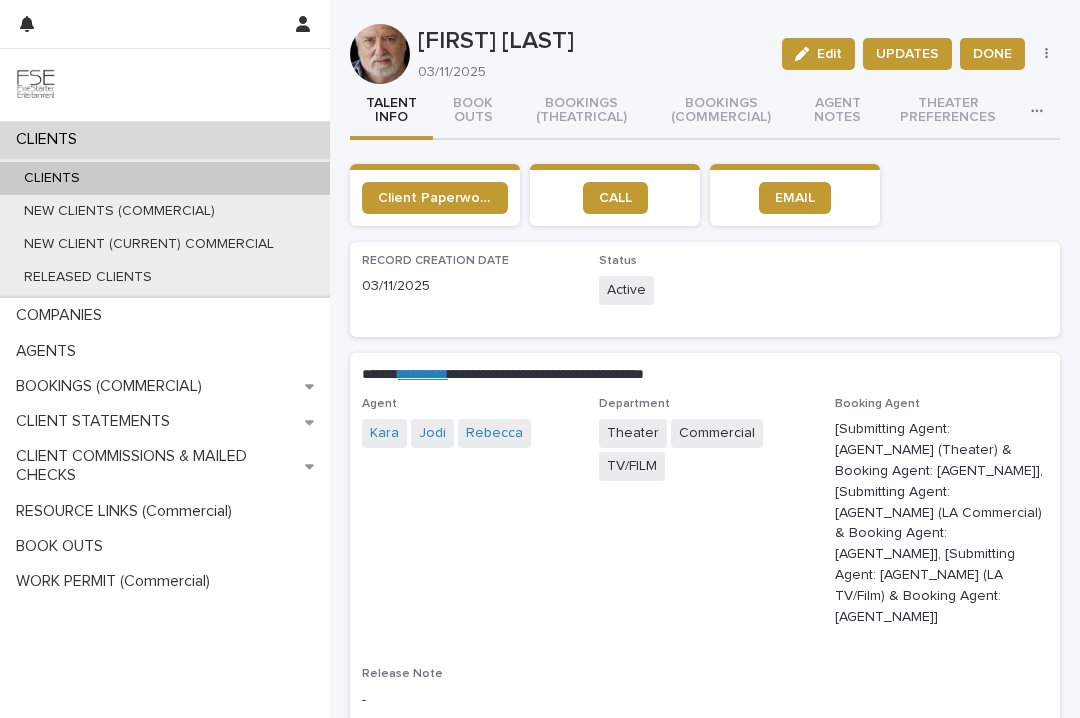 click on "CLIENTS" at bounding box center (165, 178) 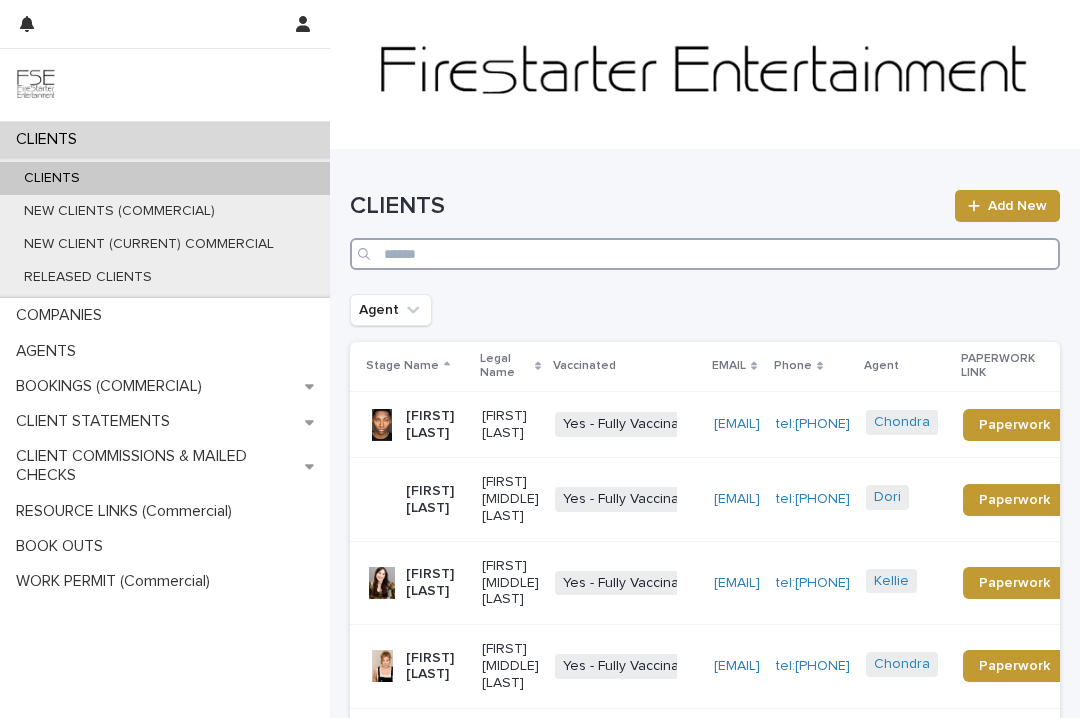 click at bounding box center [705, 254] 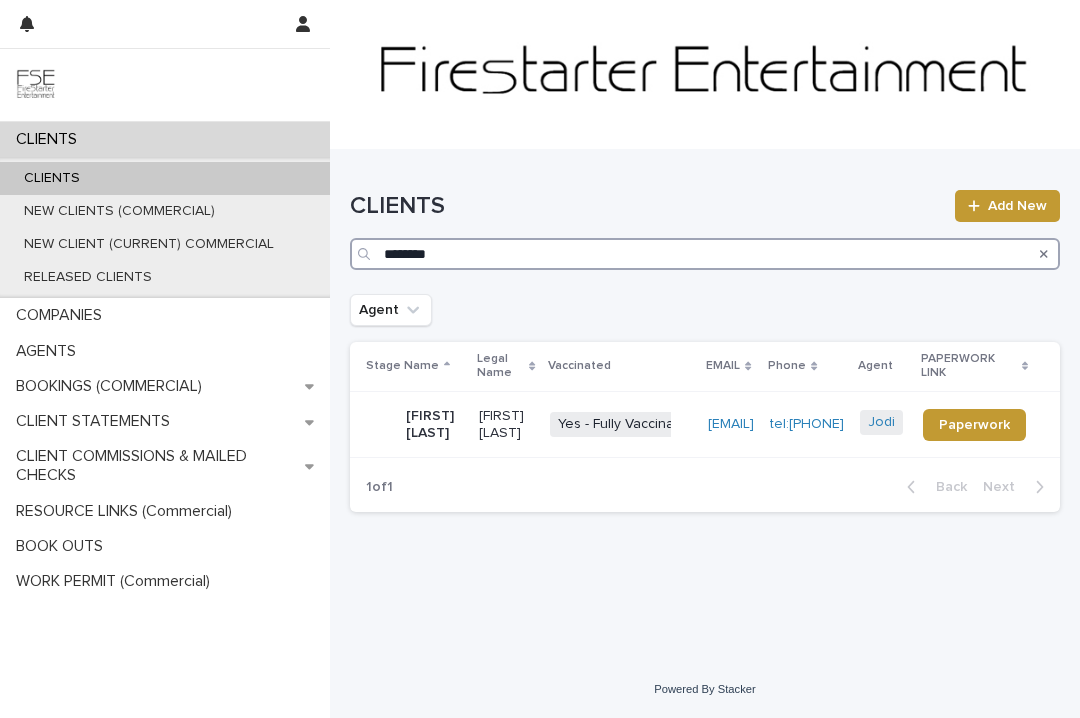 scroll, scrollTop: 0, scrollLeft: 0, axis: both 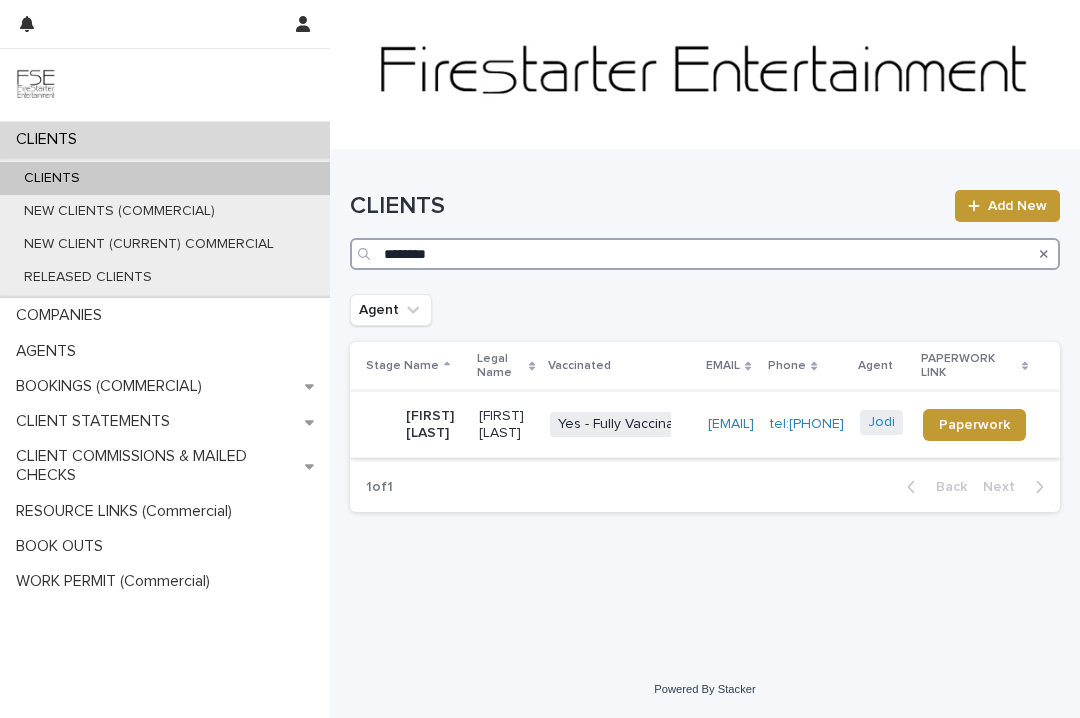 type on "********" 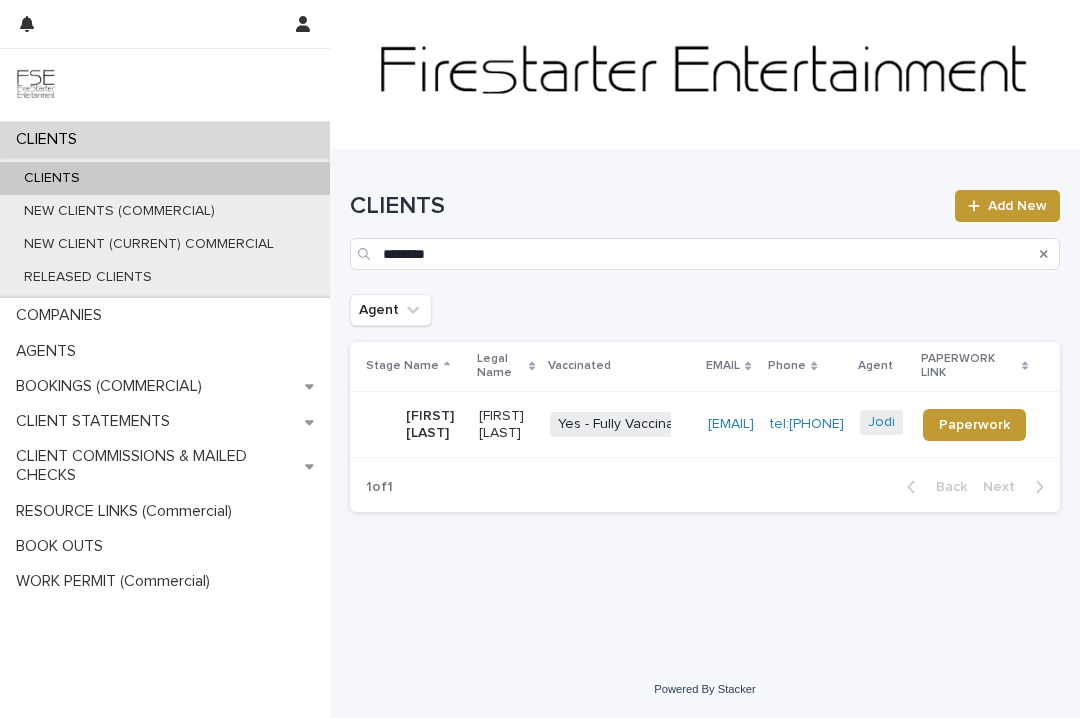 click on "[FIRST] [LAST]" at bounding box center [434, 425] 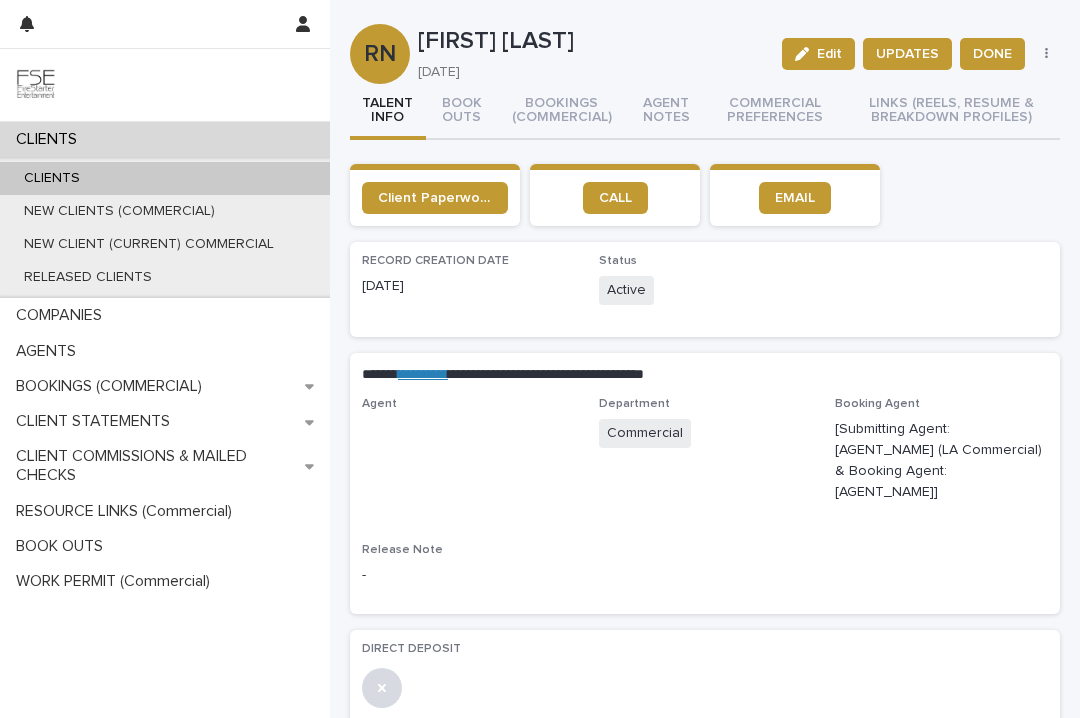 click on "CLIENTS" at bounding box center [165, 178] 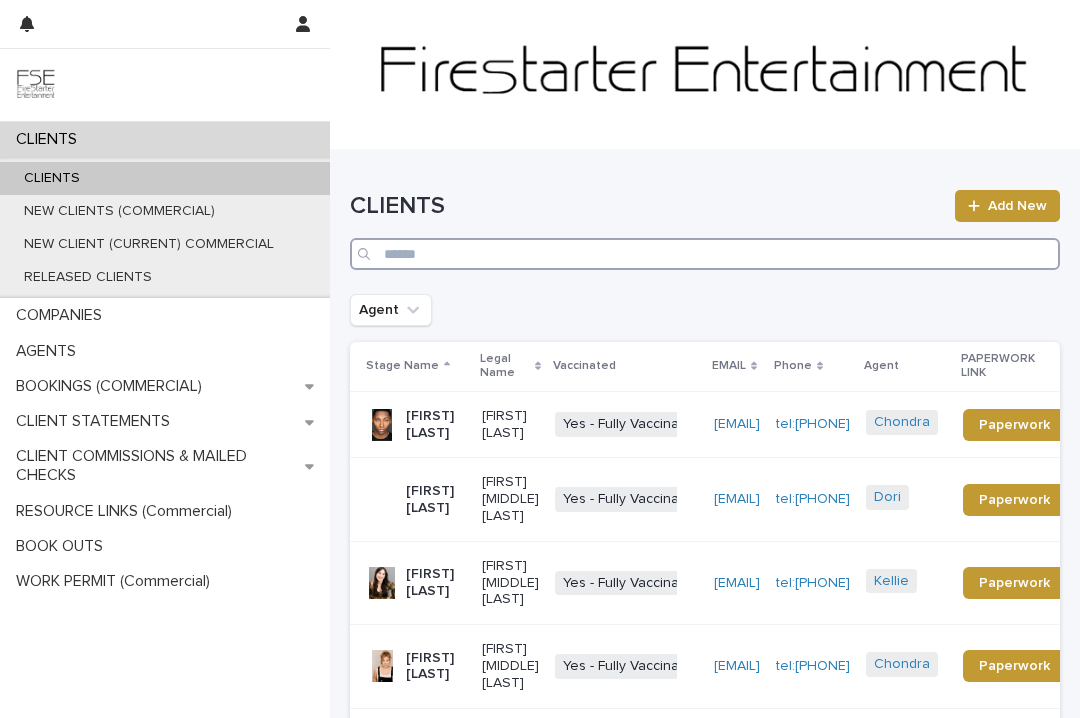 click at bounding box center (705, 254) 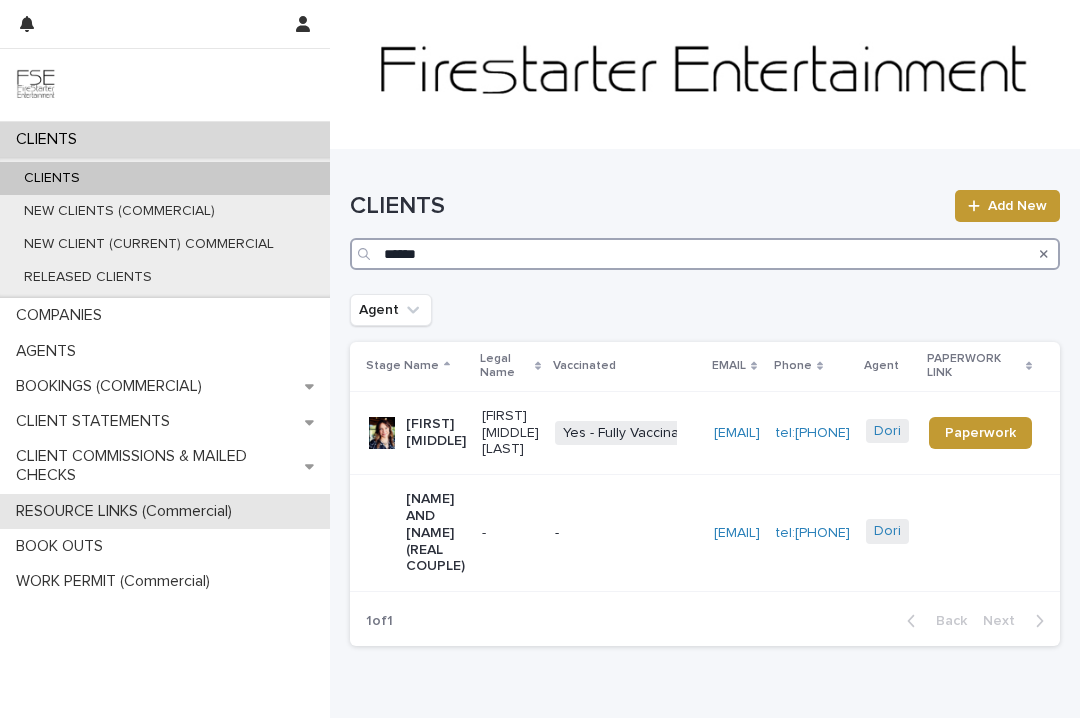 type on "******" 